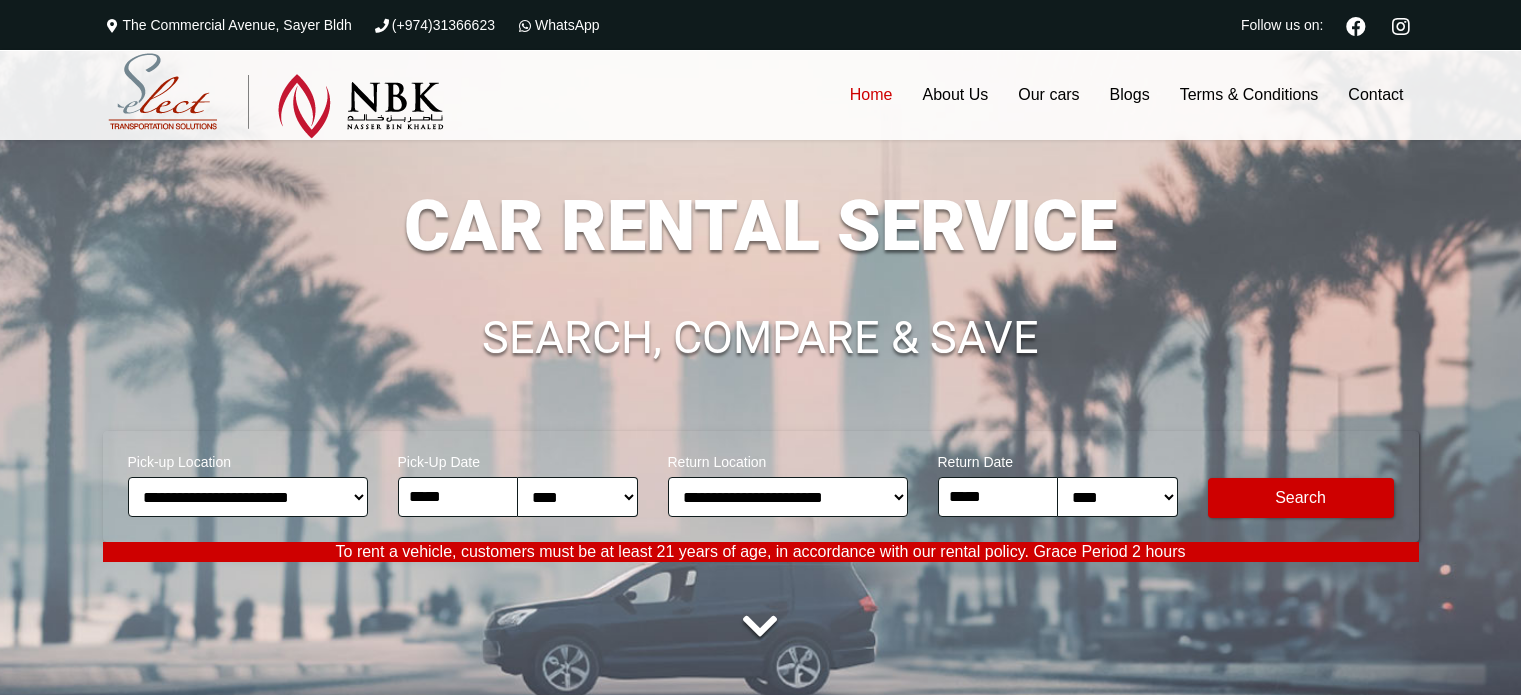 scroll, scrollTop: 0, scrollLeft: 0, axis: both 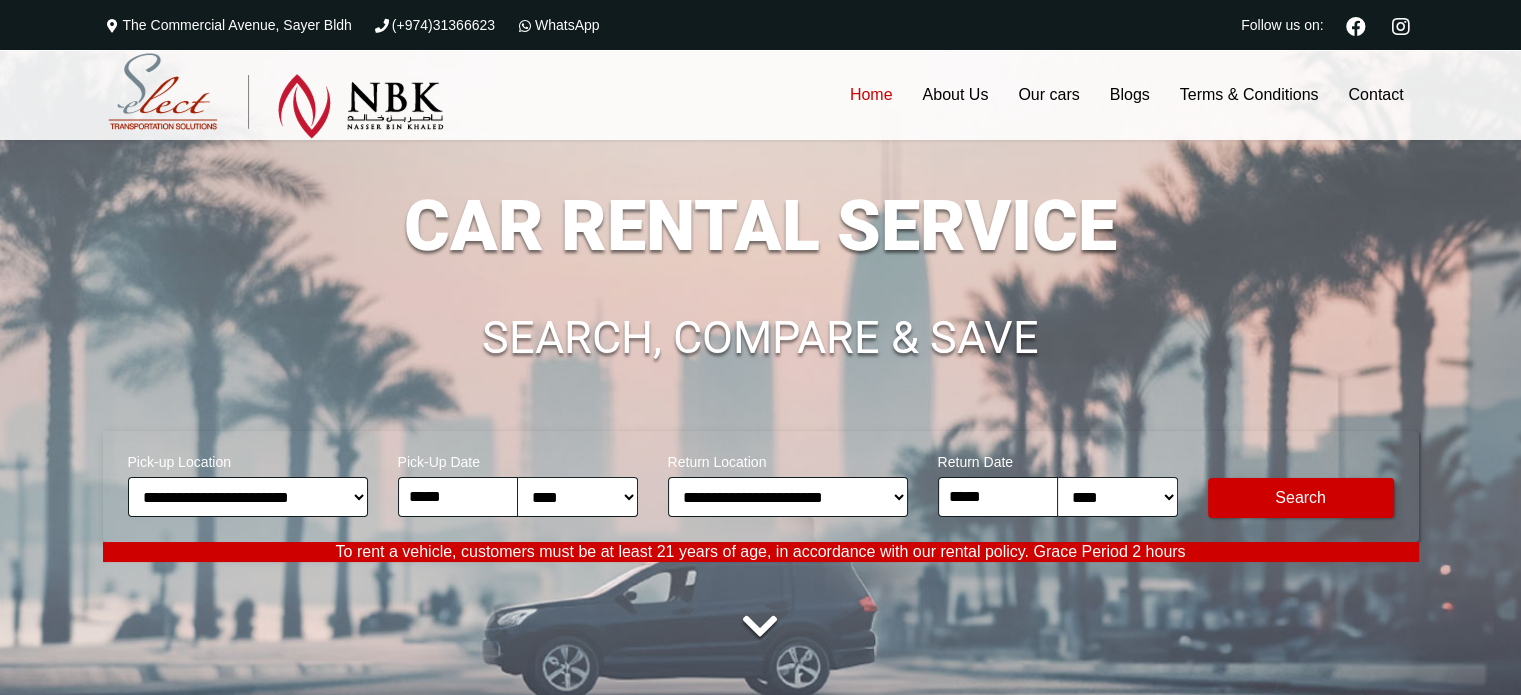select on "*" 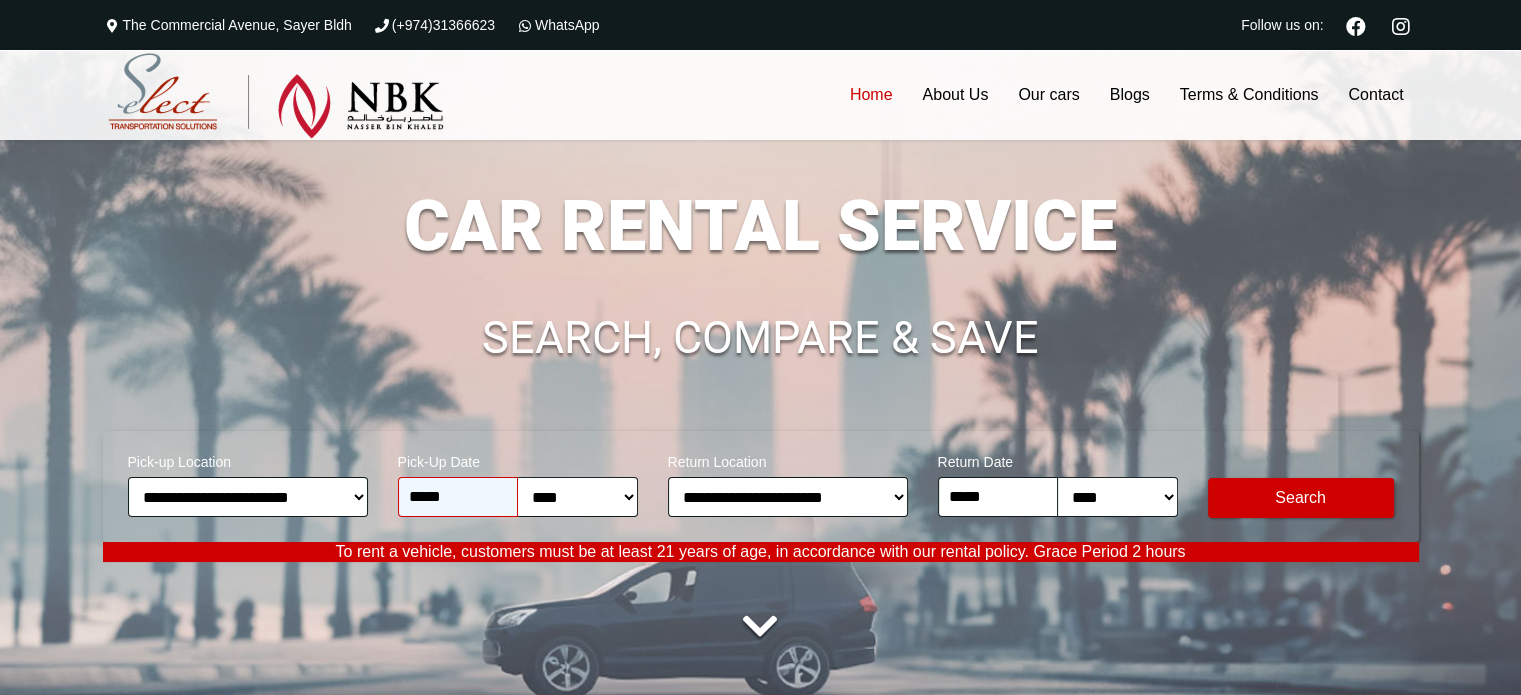 click on "[FIRST] [LAST] [STREET] [CITY], [STATE] [ZIP]" at bounding box center (248, 497) 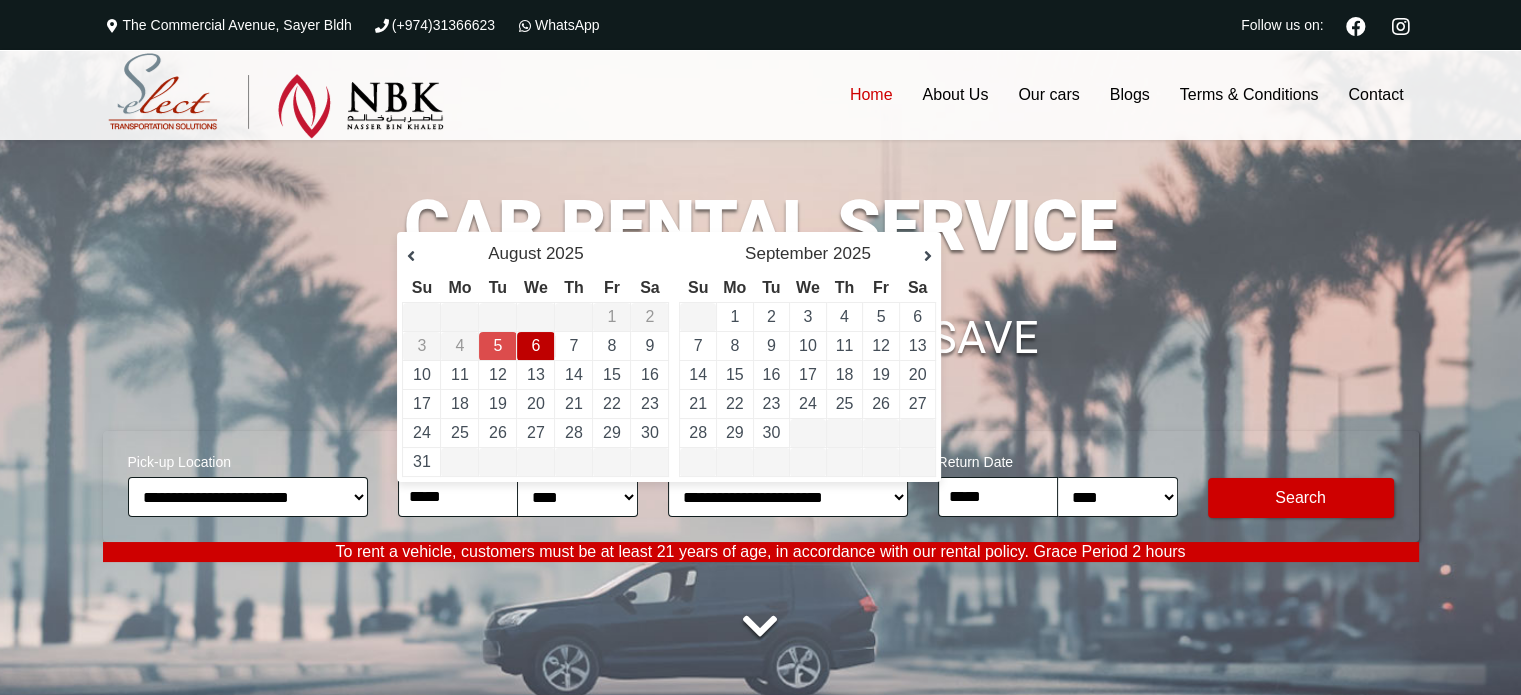 click on "6" at bounding box center [535, 345] 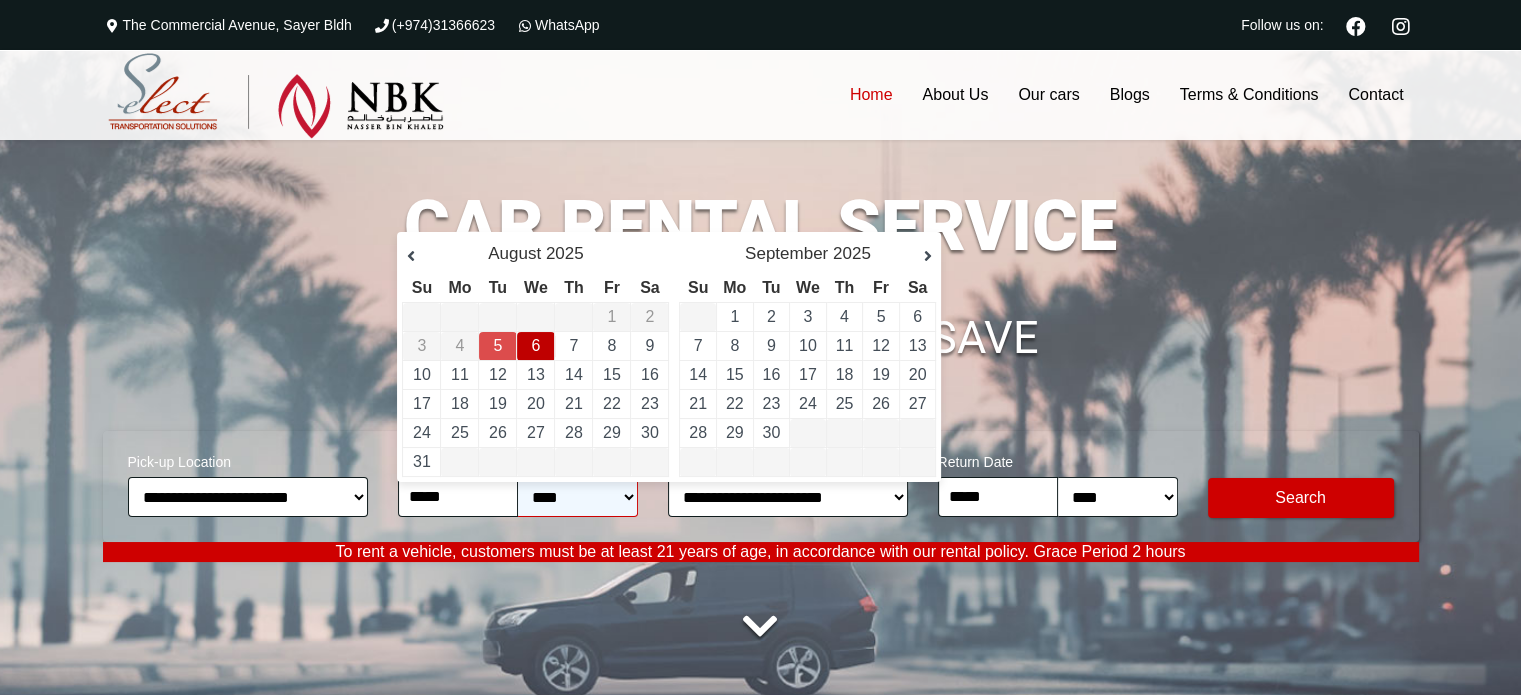 type on "**********" 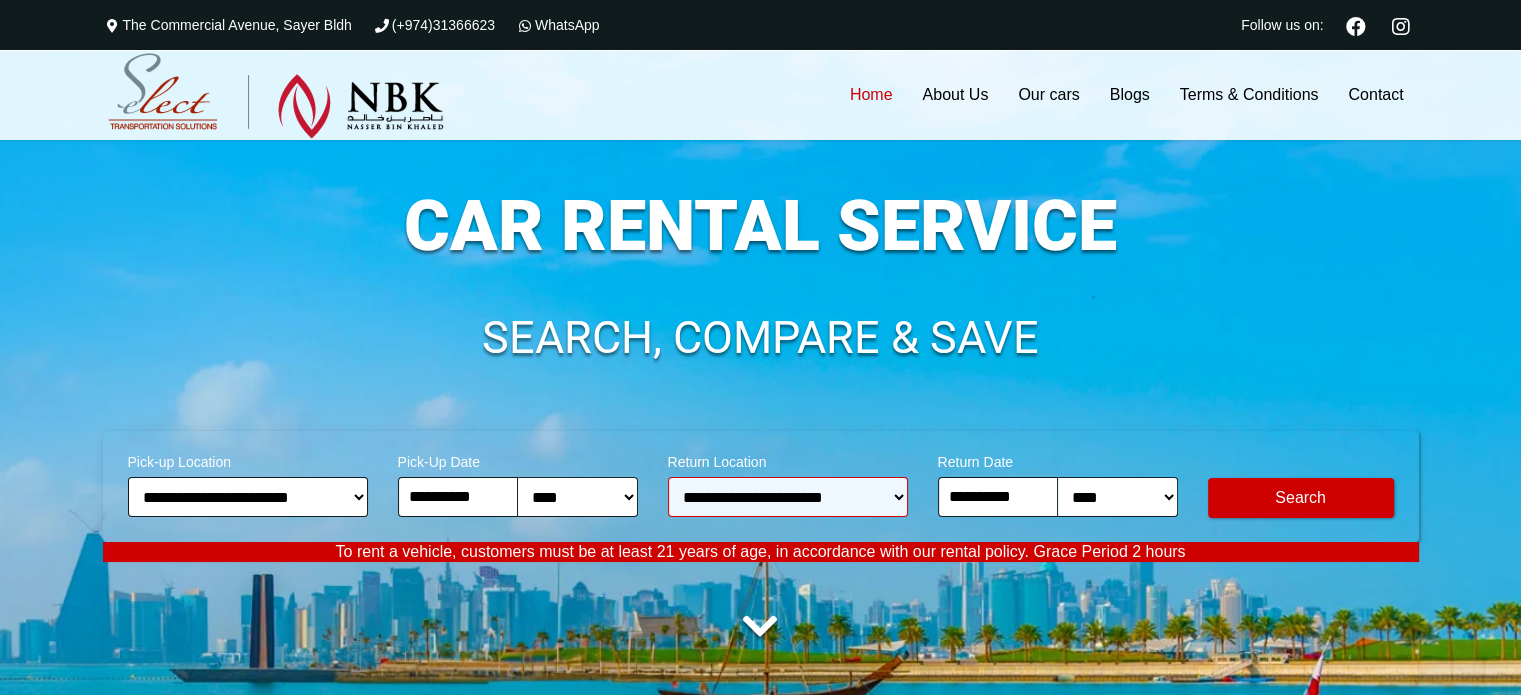 click on "**********" at bounding box center [788, 497] 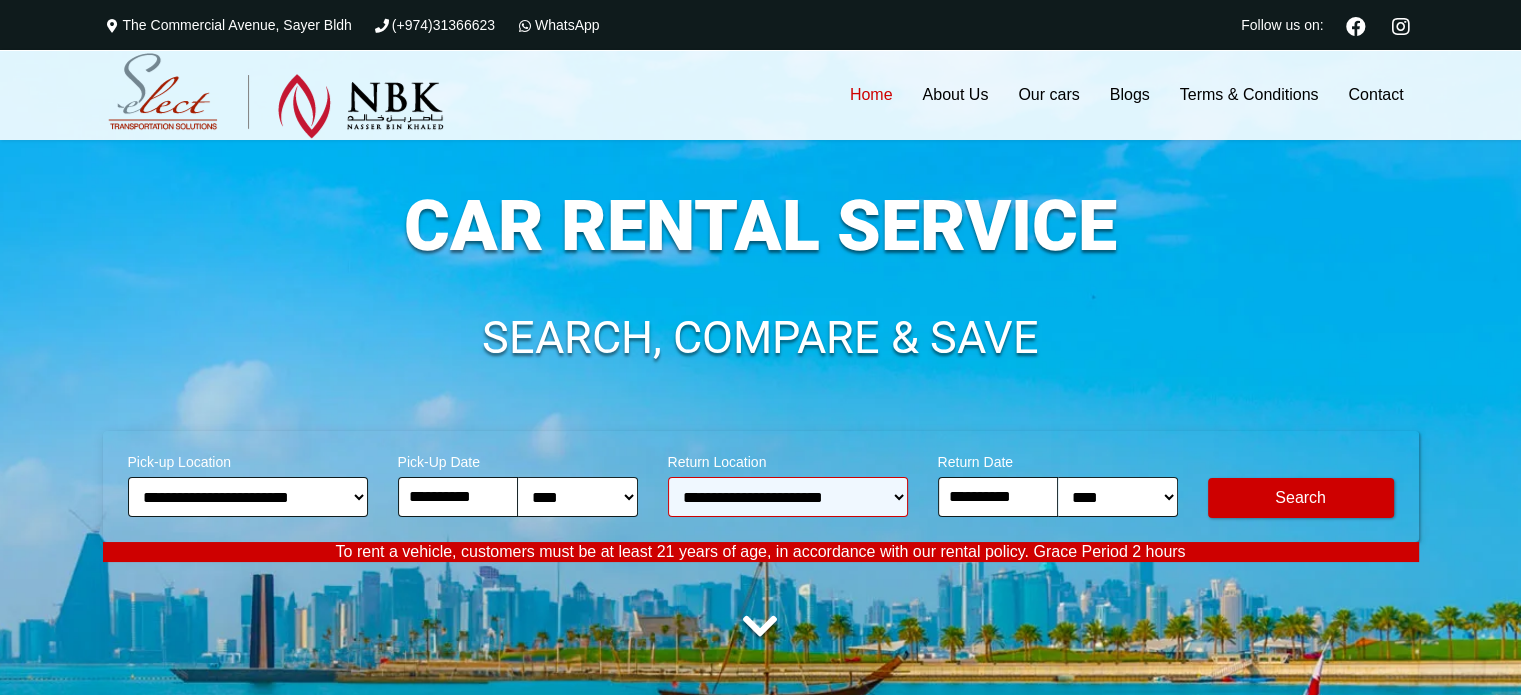 click on "**********" at bounding box center (788, 497) 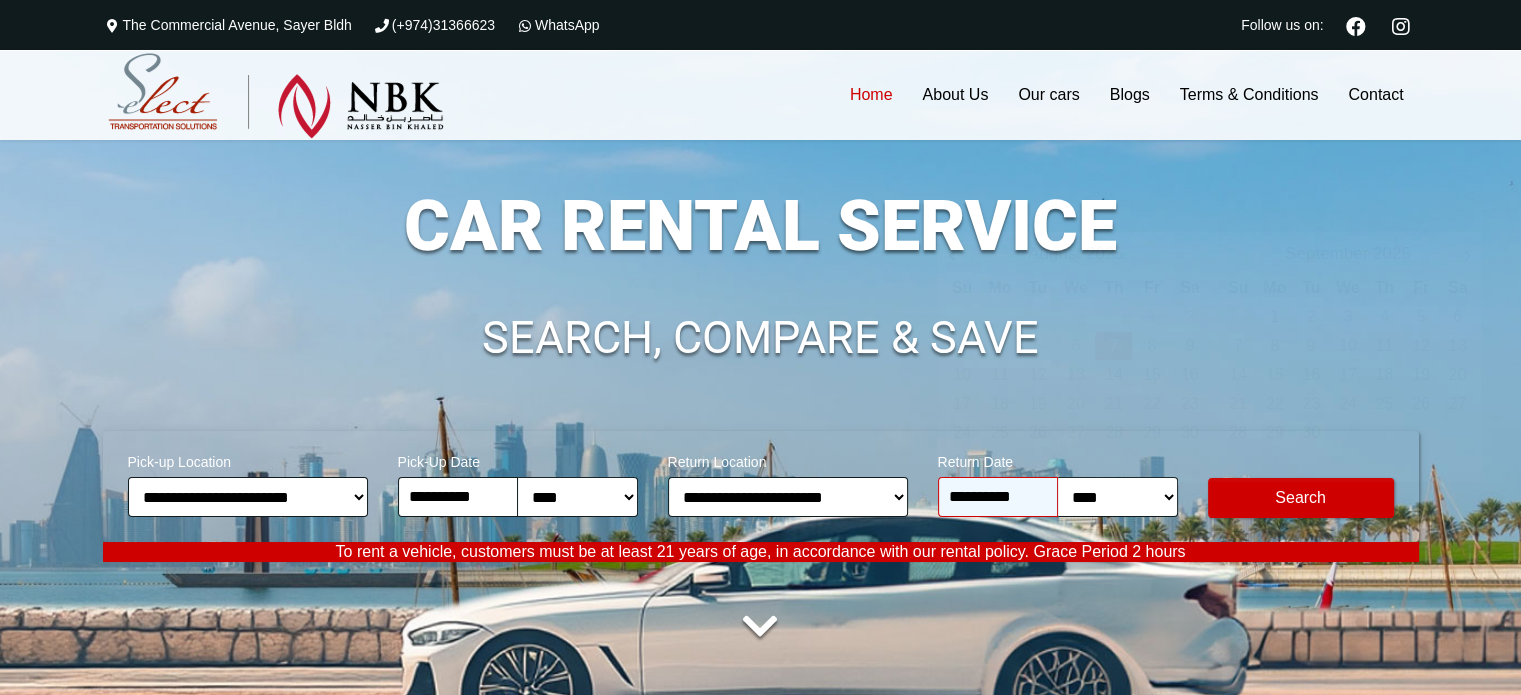 click on "**********" at bounding box center (998, 497) 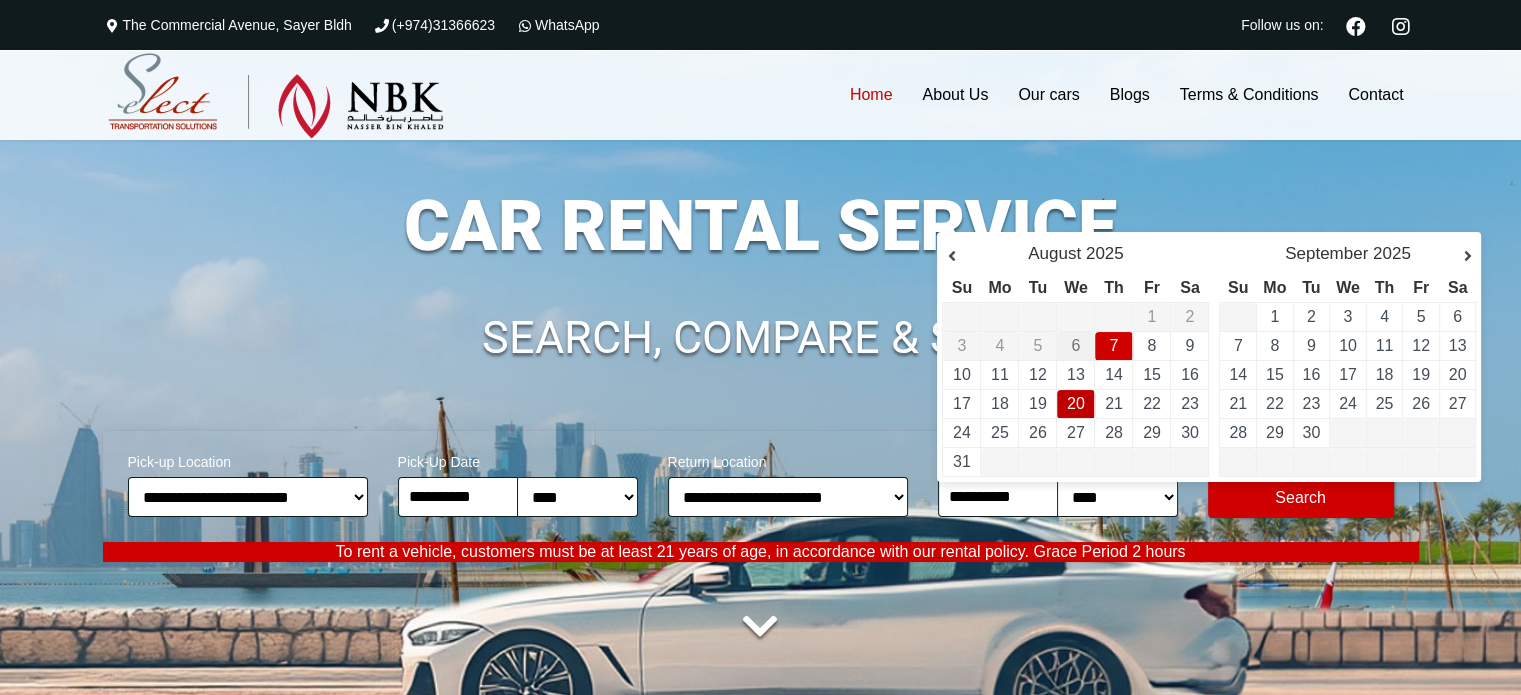 click on "20" at bounding box center [1076, 403] 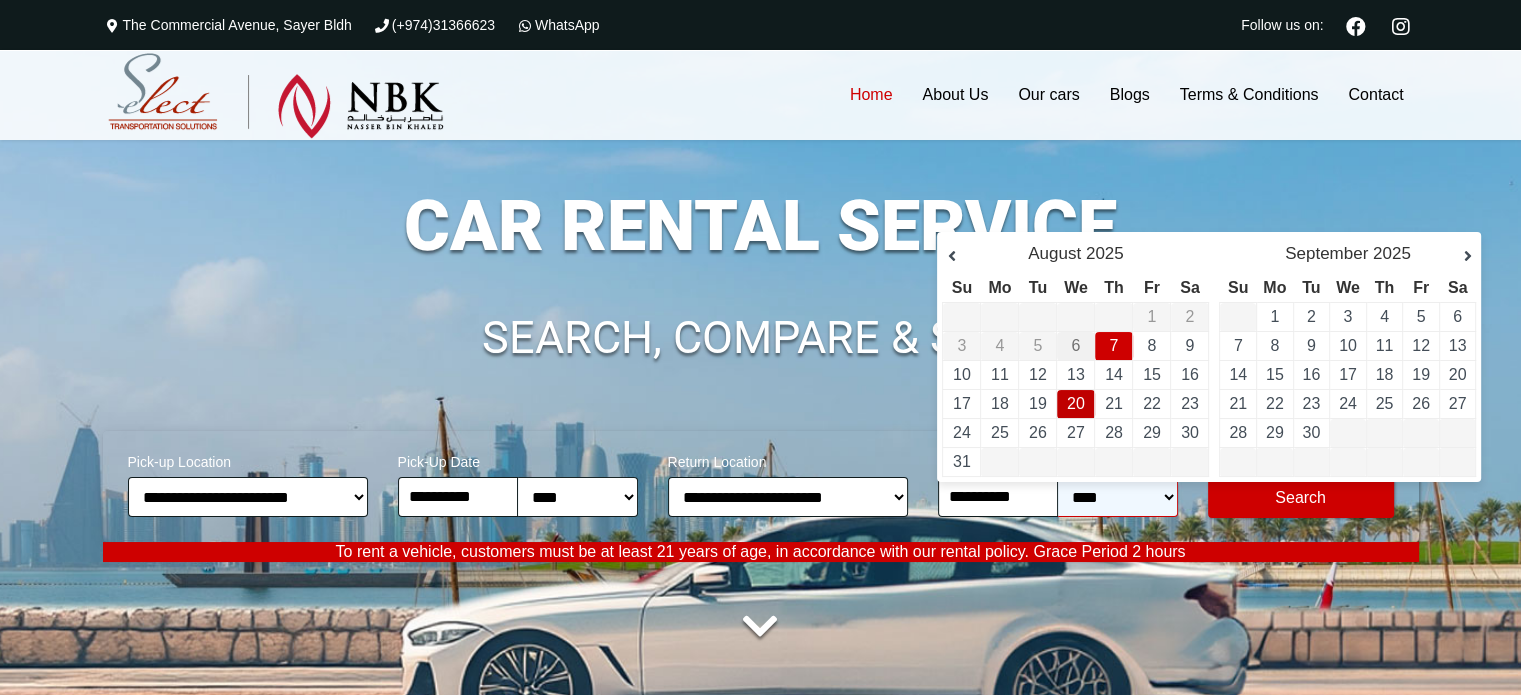 type on "**********" 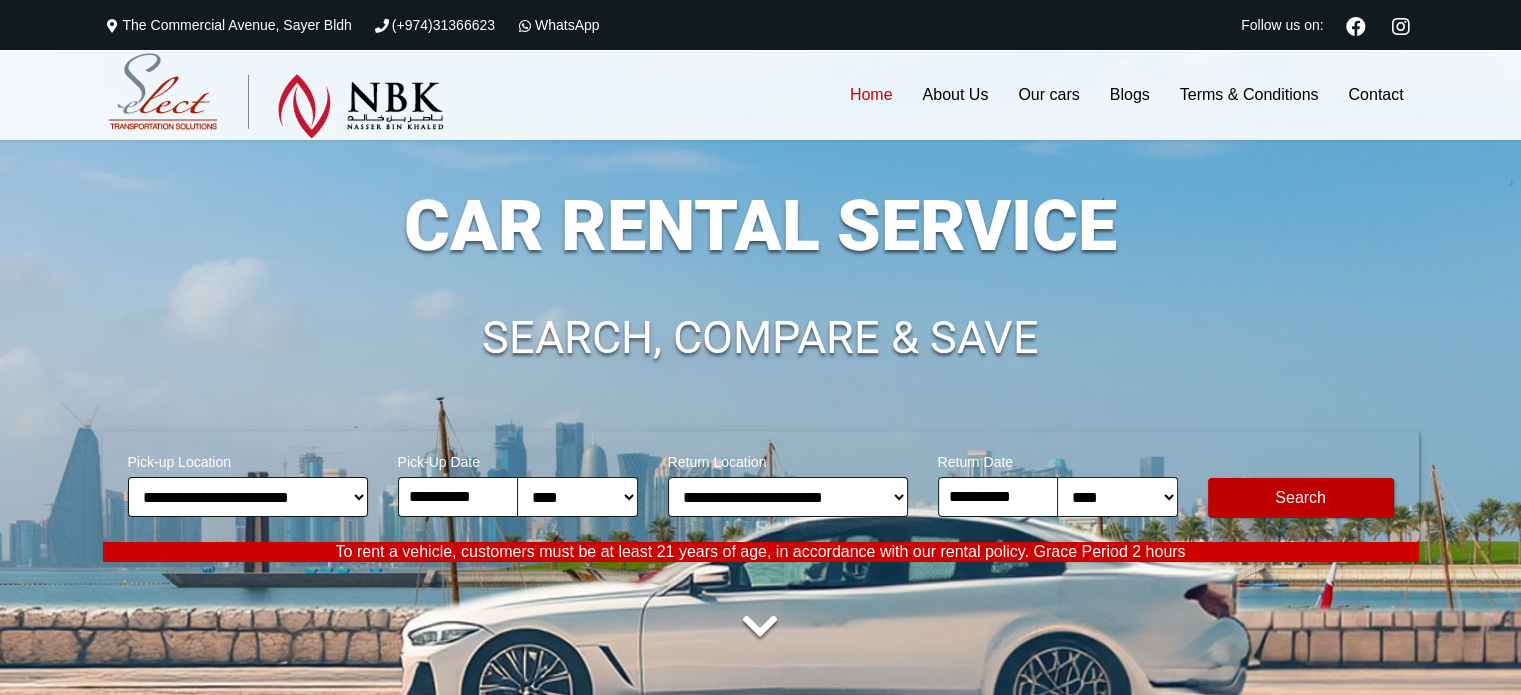 click on "Modify Search" at bounding box center [1301, 498] 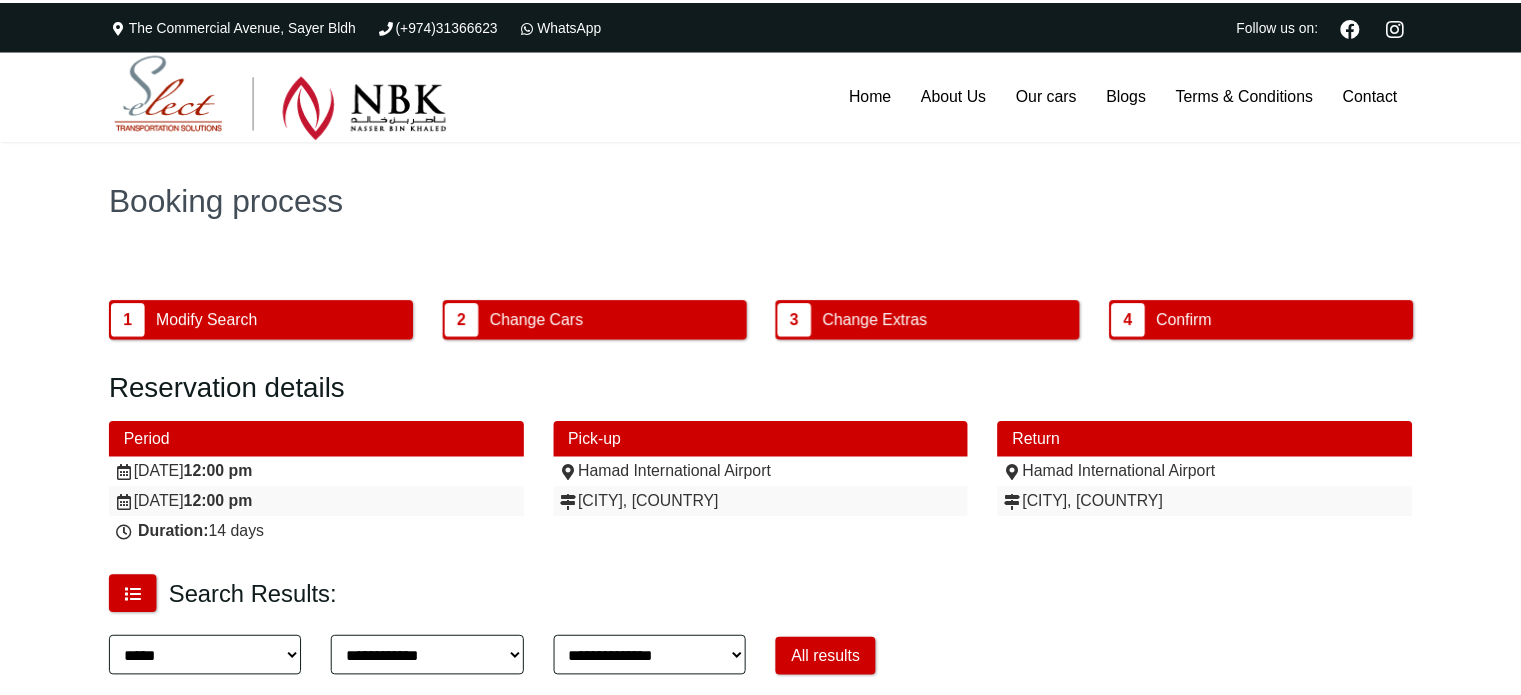 scroll, scrollTop: 0, scrollLeft: 0, axis: both 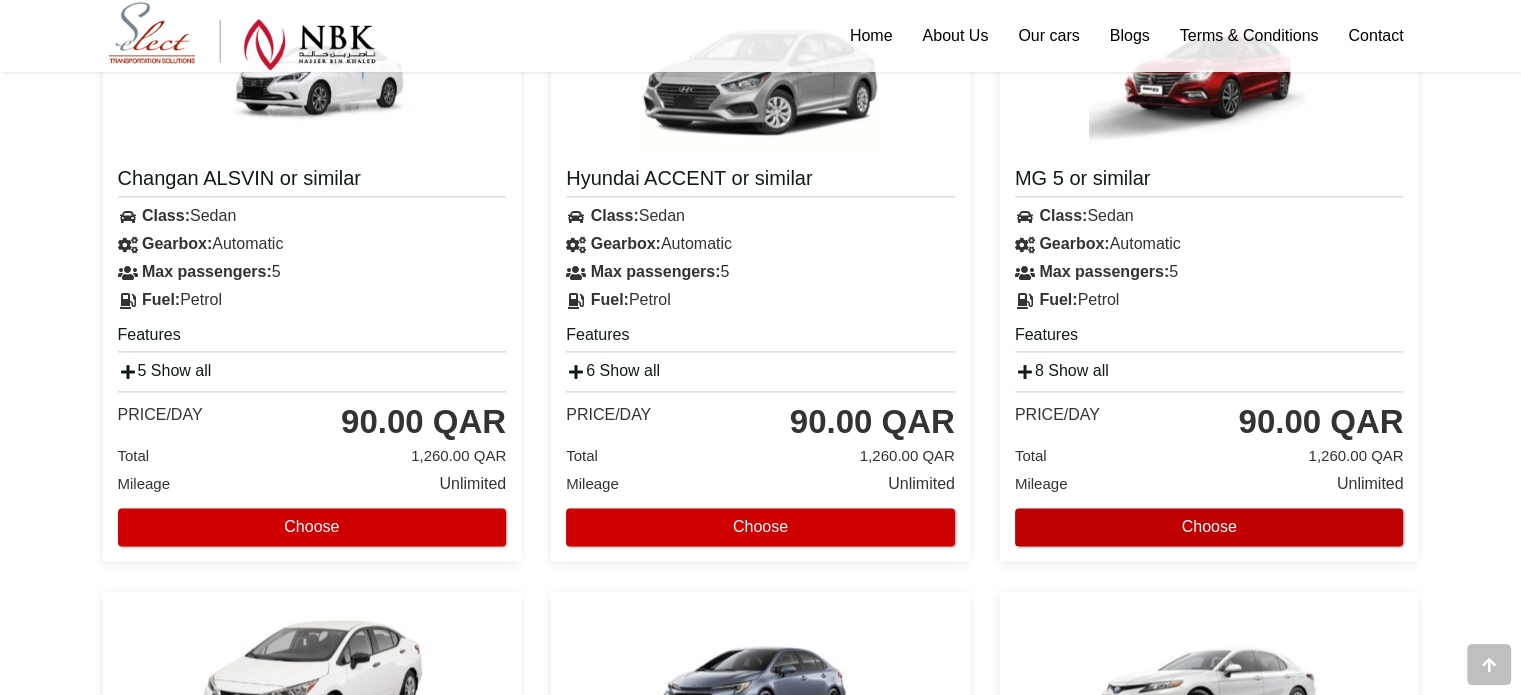 click on "Choose" at bounding box center (1209, 527) 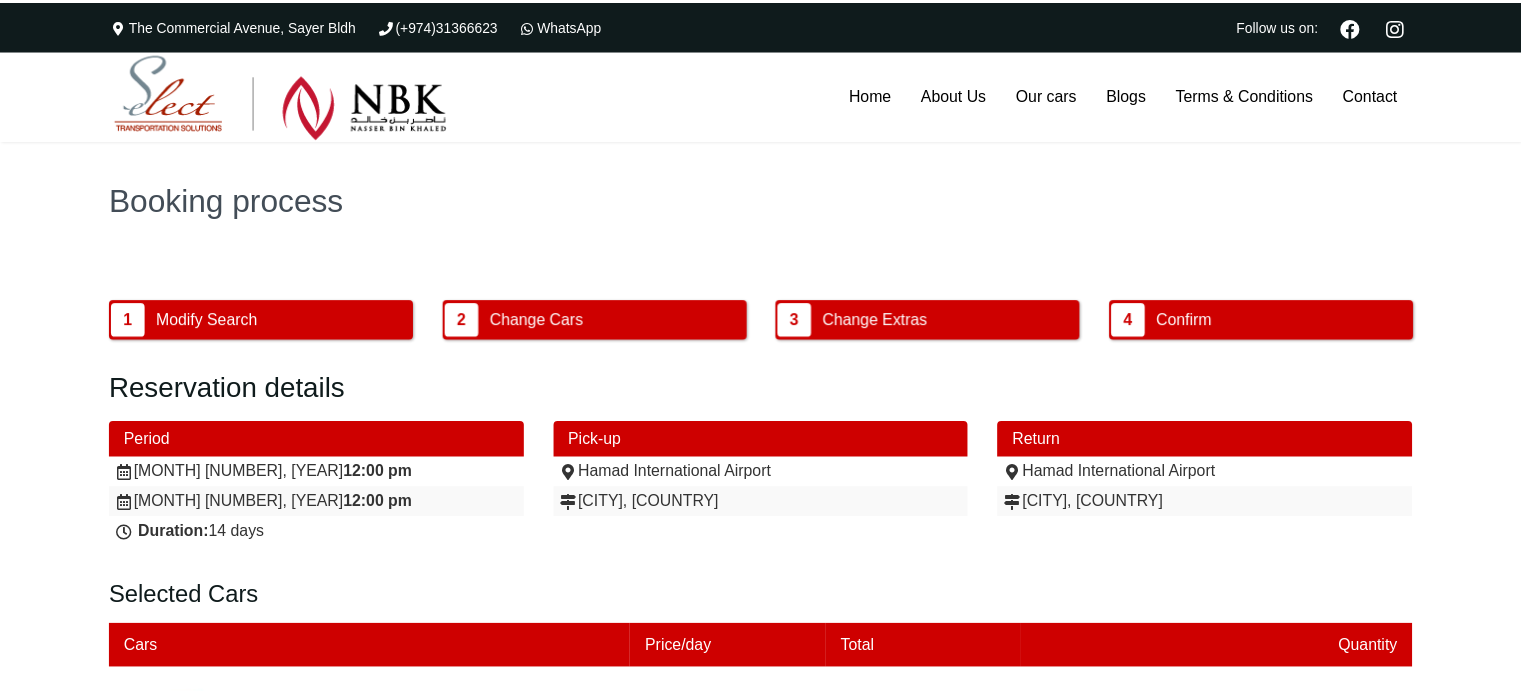 scroll, scrollTop: 0, scrollLeft: 0, axis: both 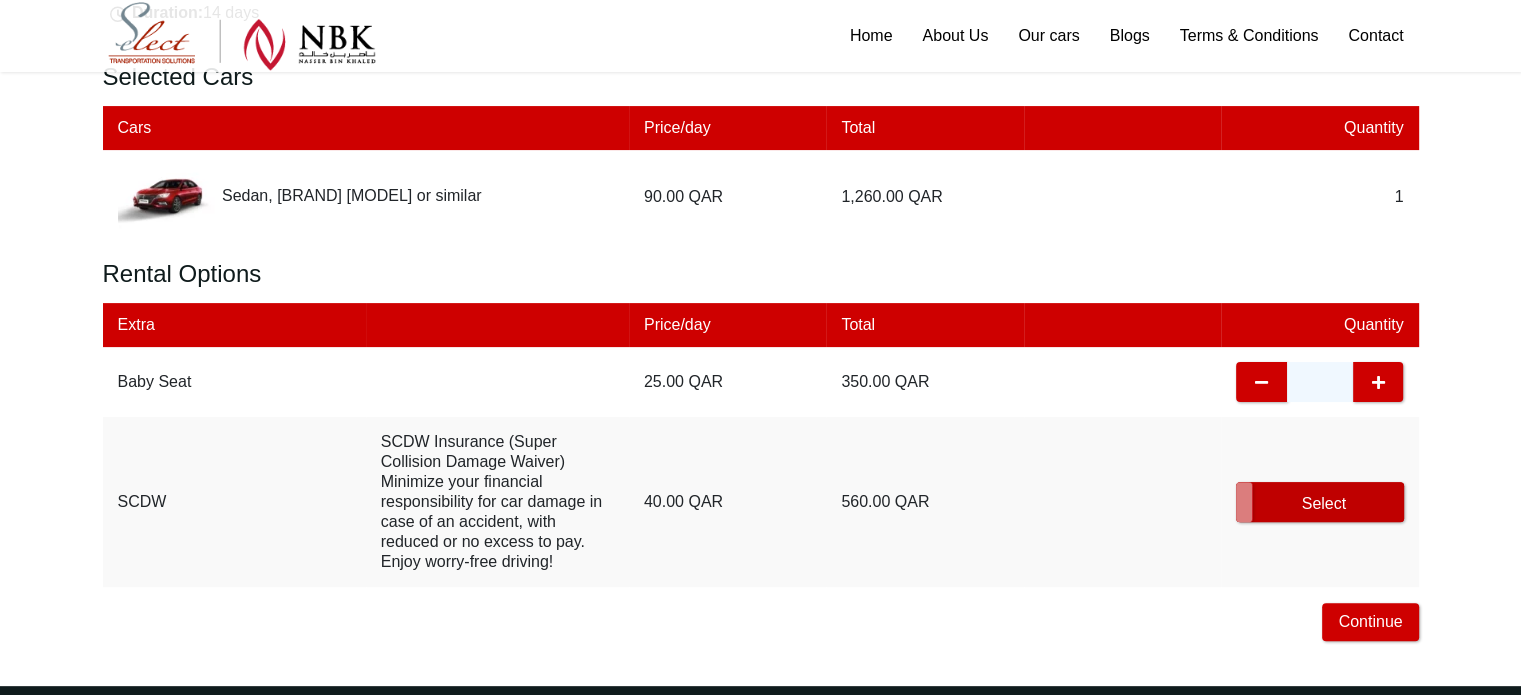 click on "Select" at bounding box center [1319, 502] 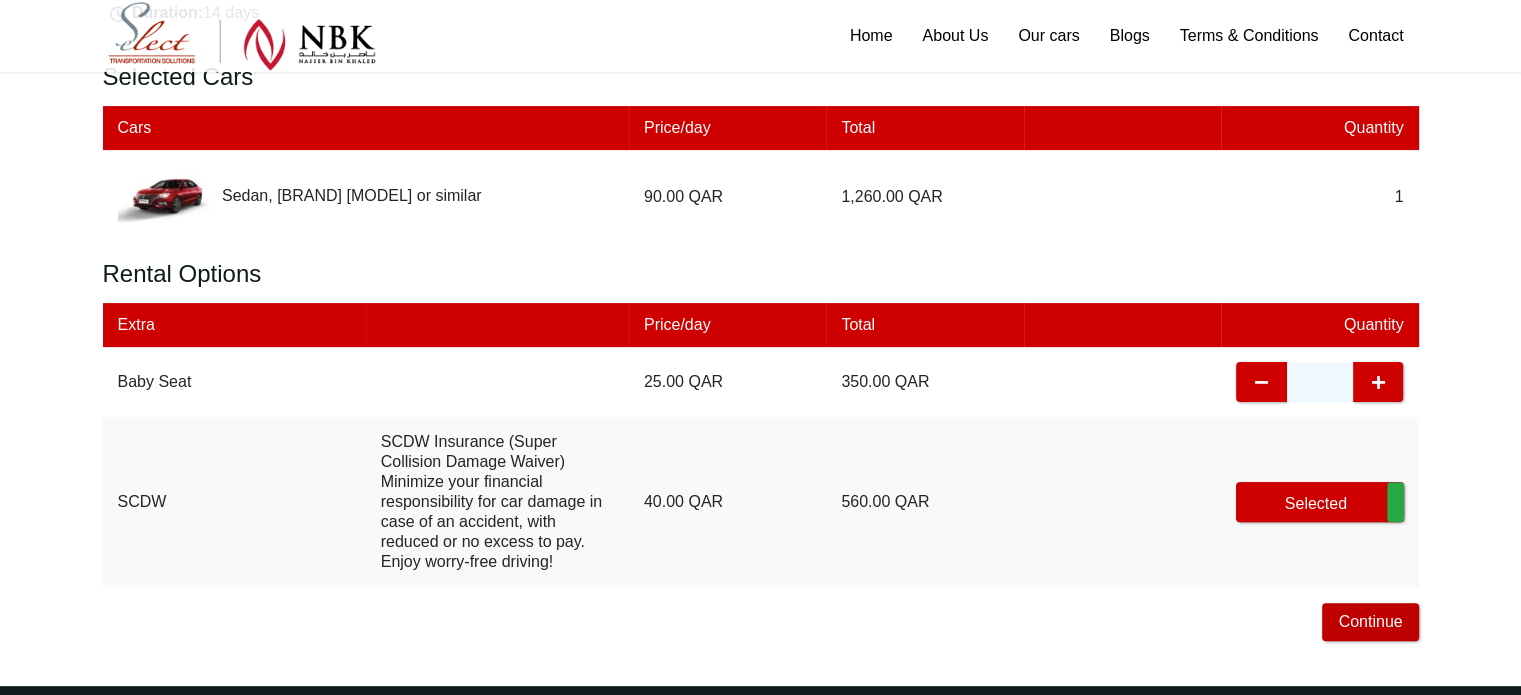 click on "Continue" at bounding box center [1370, 622] 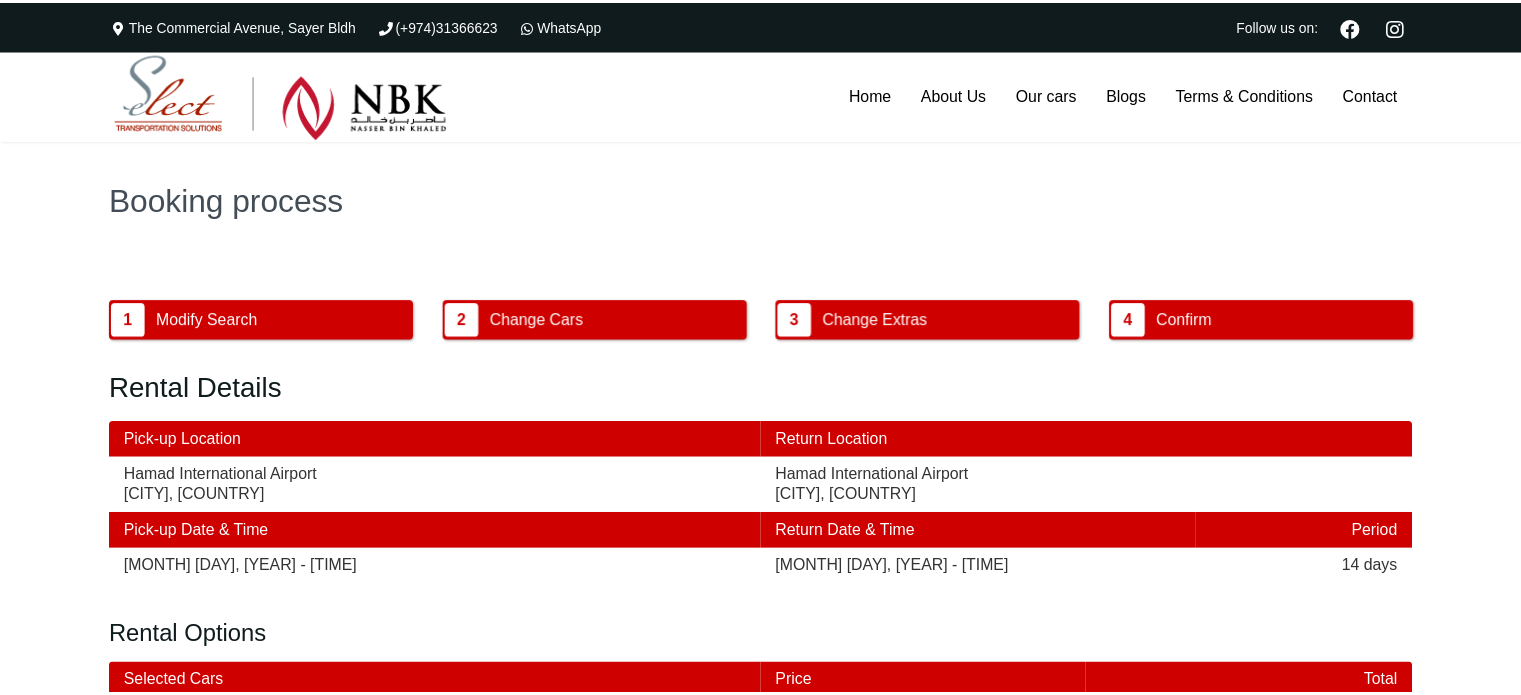 scroll, scrollTop: 0, scrollLeft: 0, axis: both 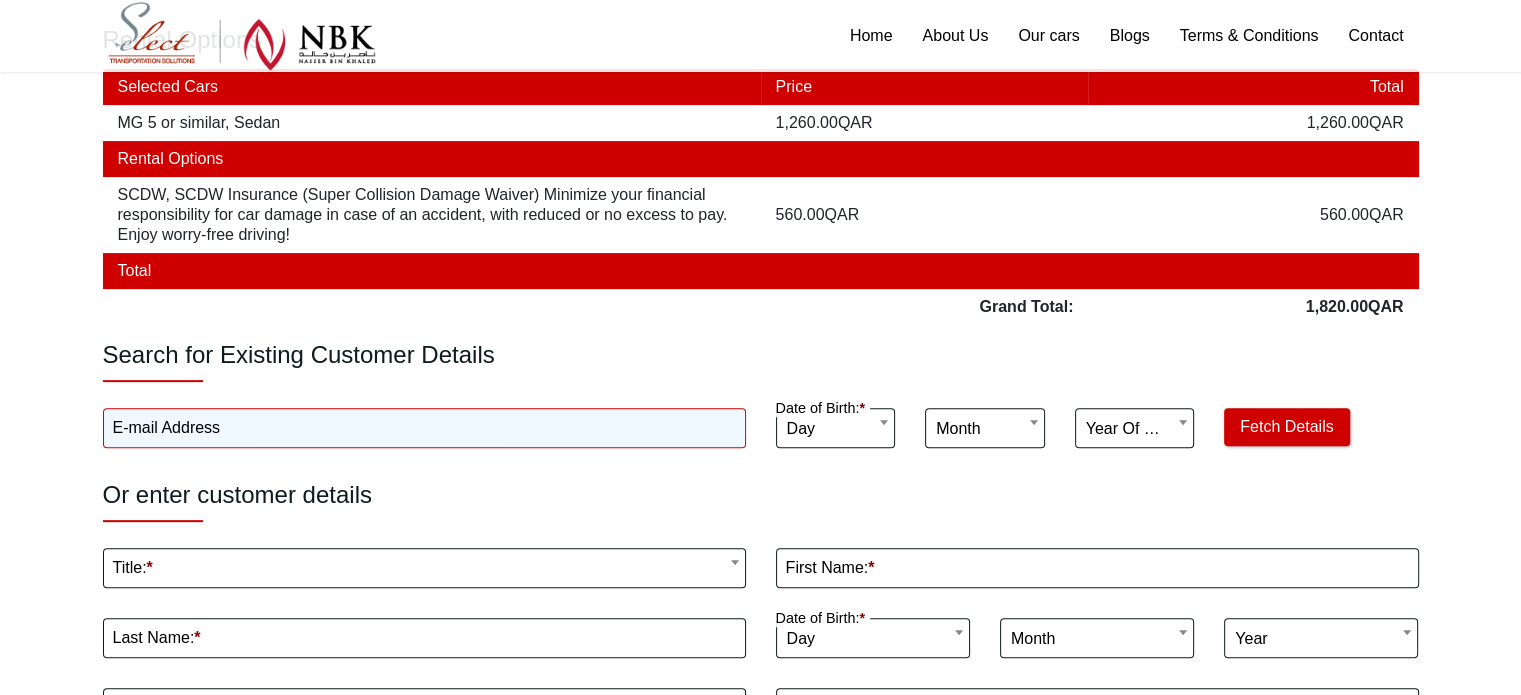click on "E-mail Address" at bounding box center (424, 428) 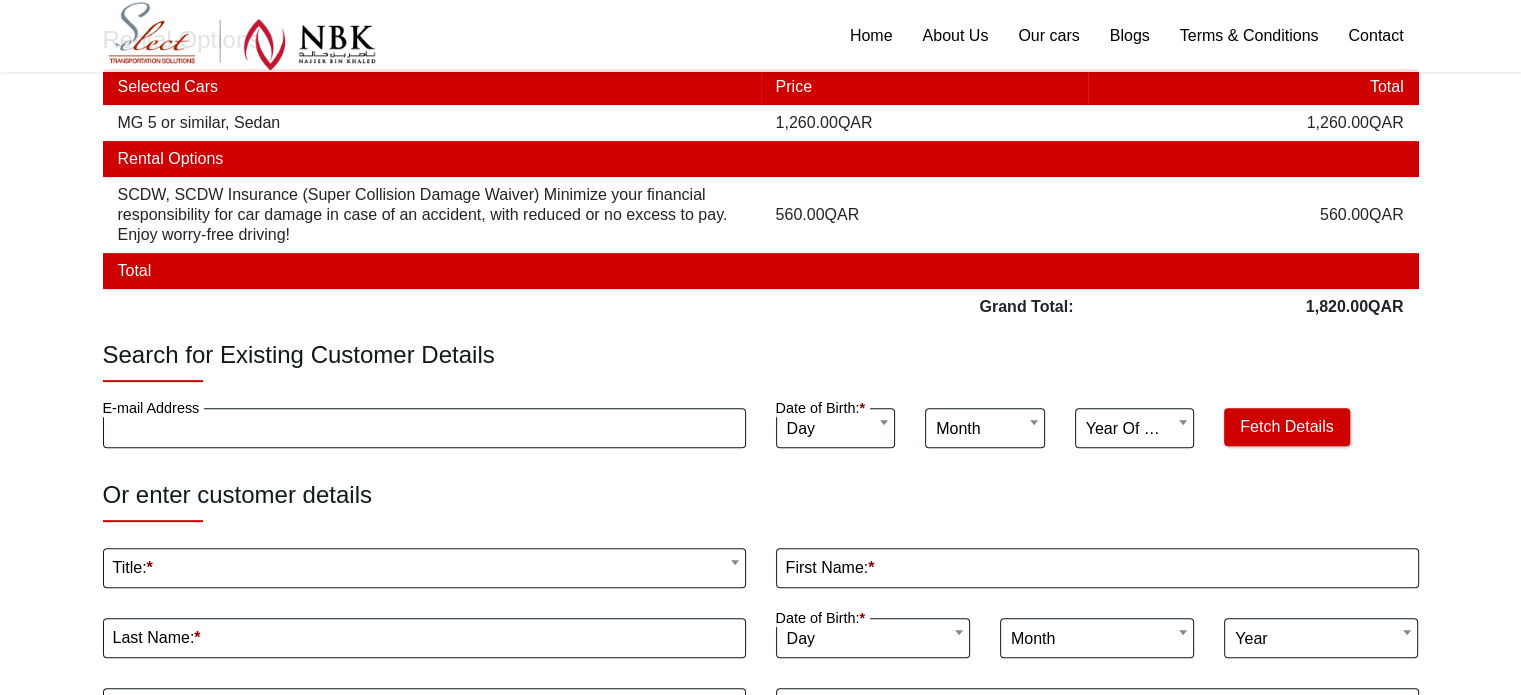 click on "Or enter customer details" at bounding box center [761, 501] 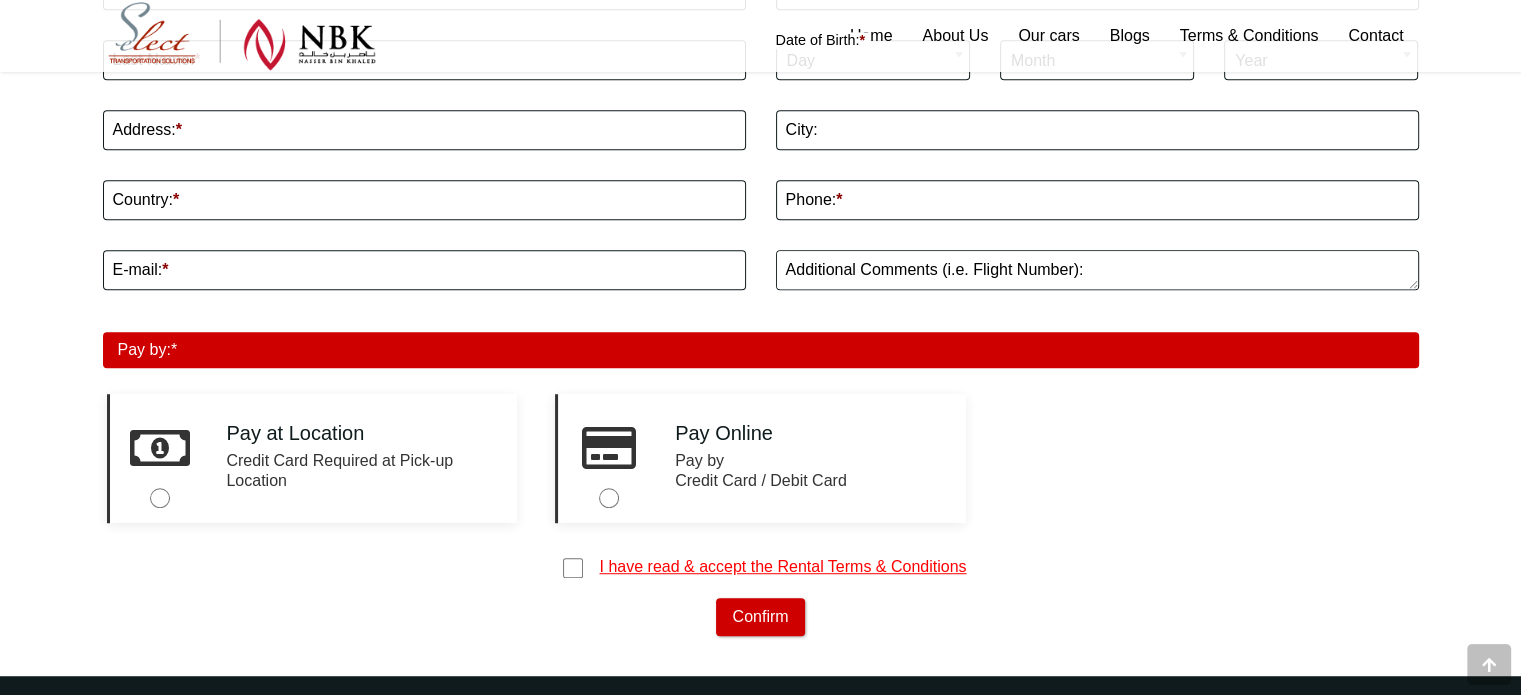 scroll, scrollTop: 1188, scrollLeft: 0, axis: vertical 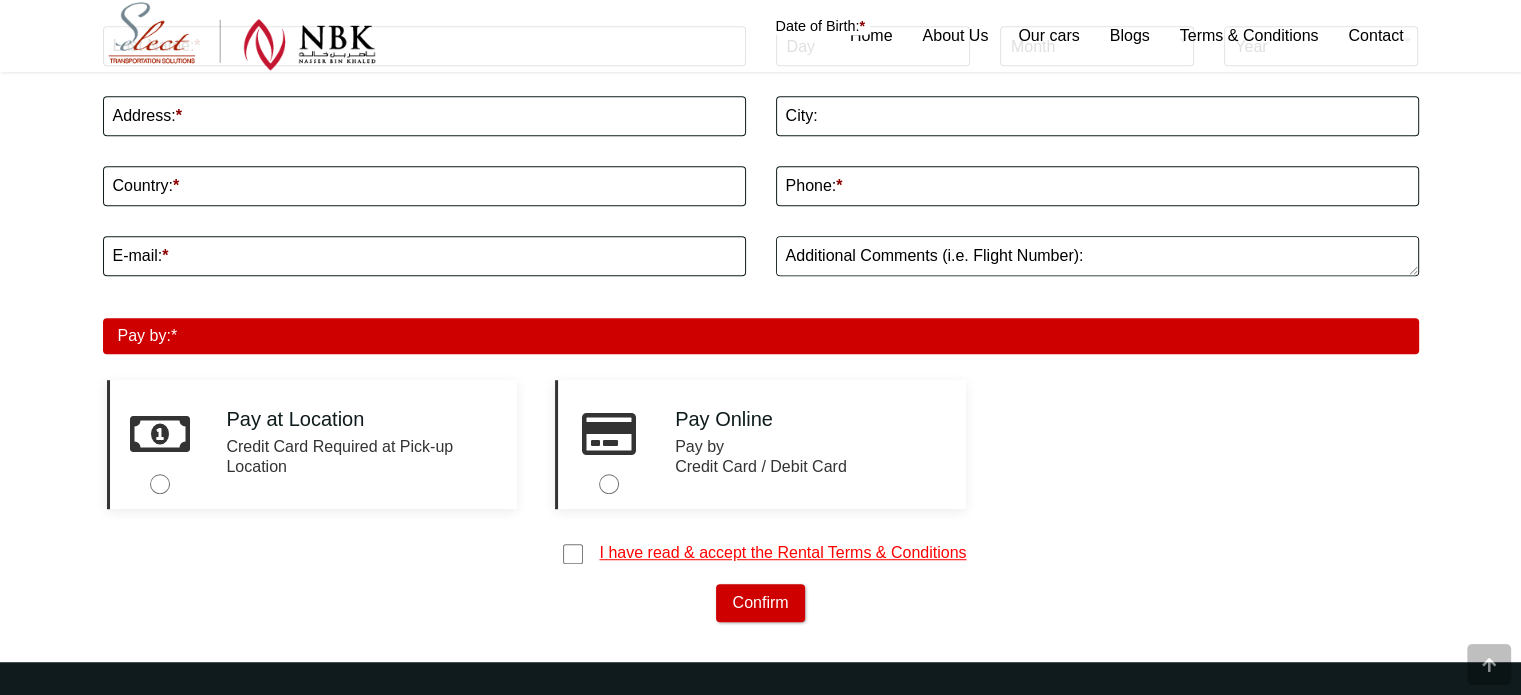 click on "I have read & accept the Rental Terms & Conditions" at bounding box center (782, 552) 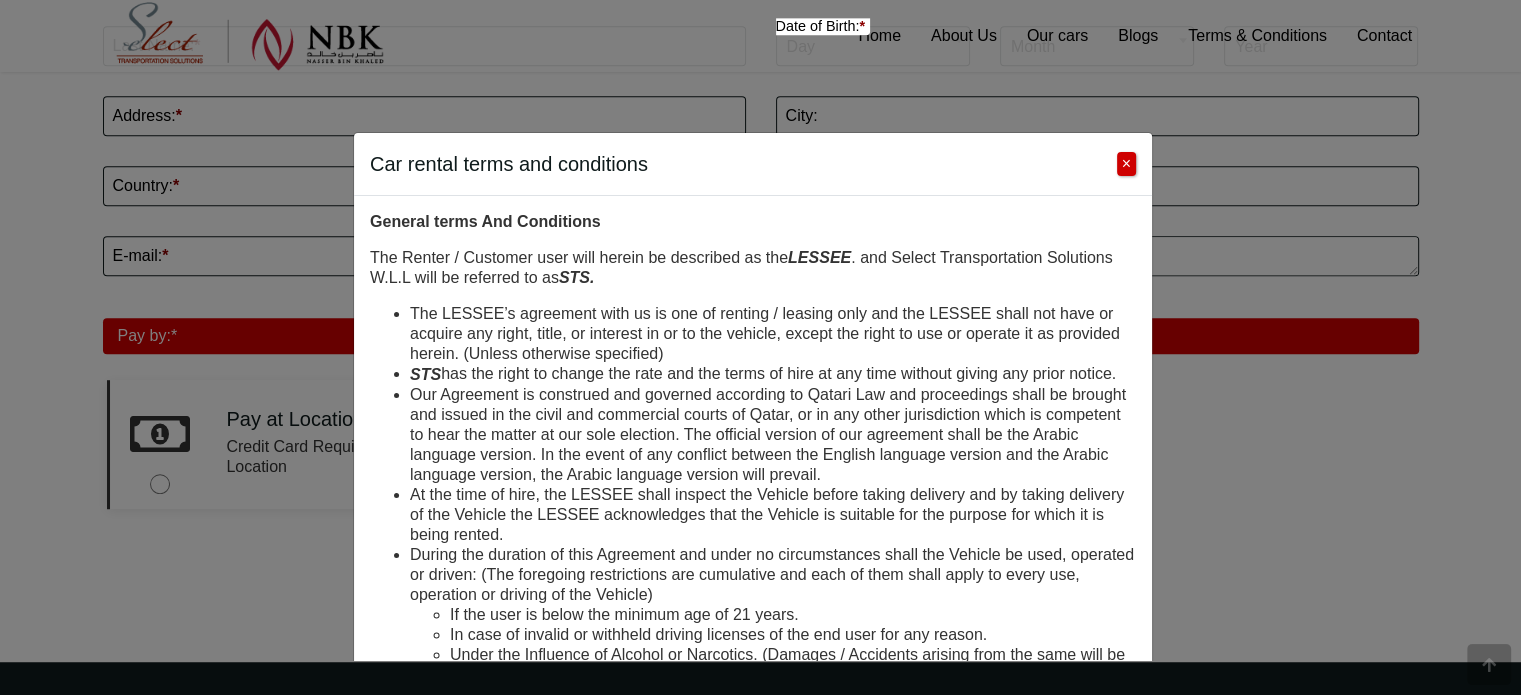 click on "The Renter / Customer user will herein be described as the  LESSEE . and Select Transportation Solutions W.L.L will be referred to as  STS." at bounding box center [753, 268] 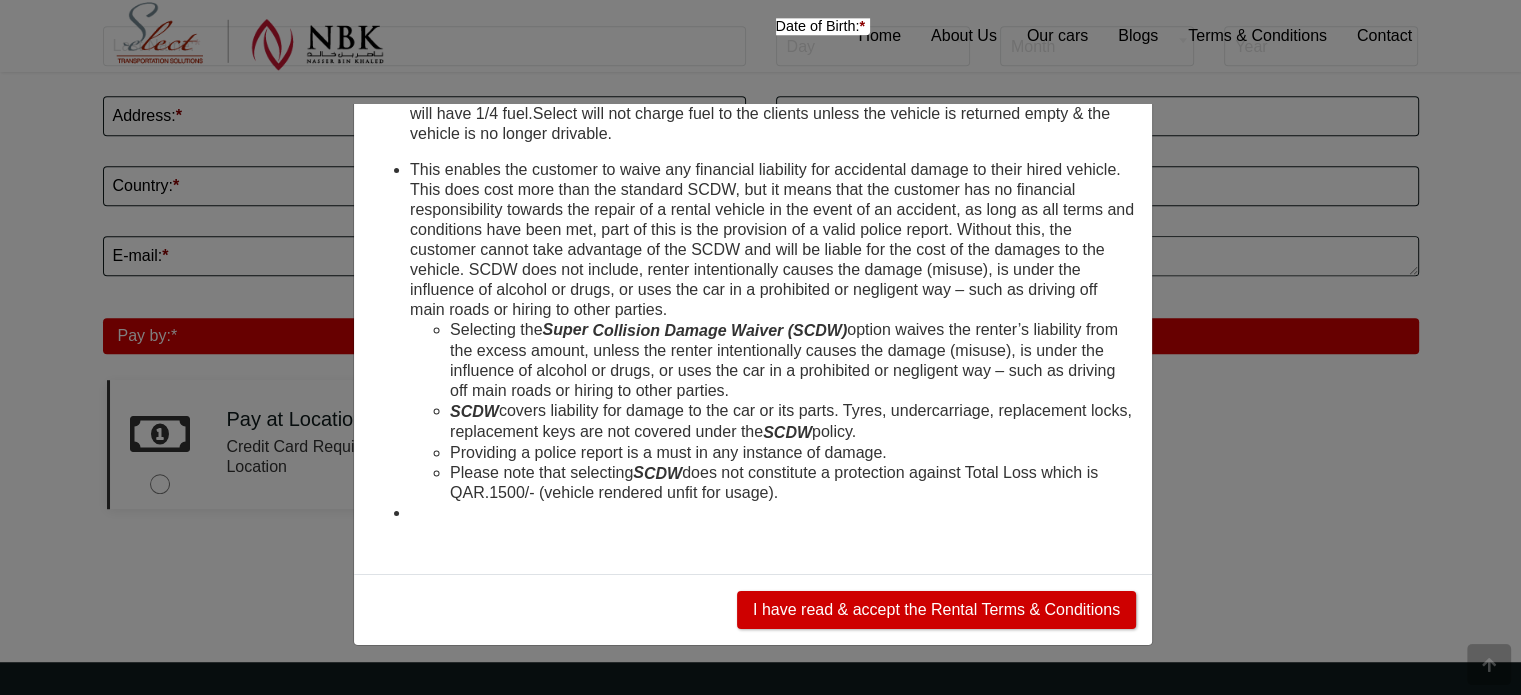 scroll, scrollTop: 7019, scrollLeft: 0, axis: vertical 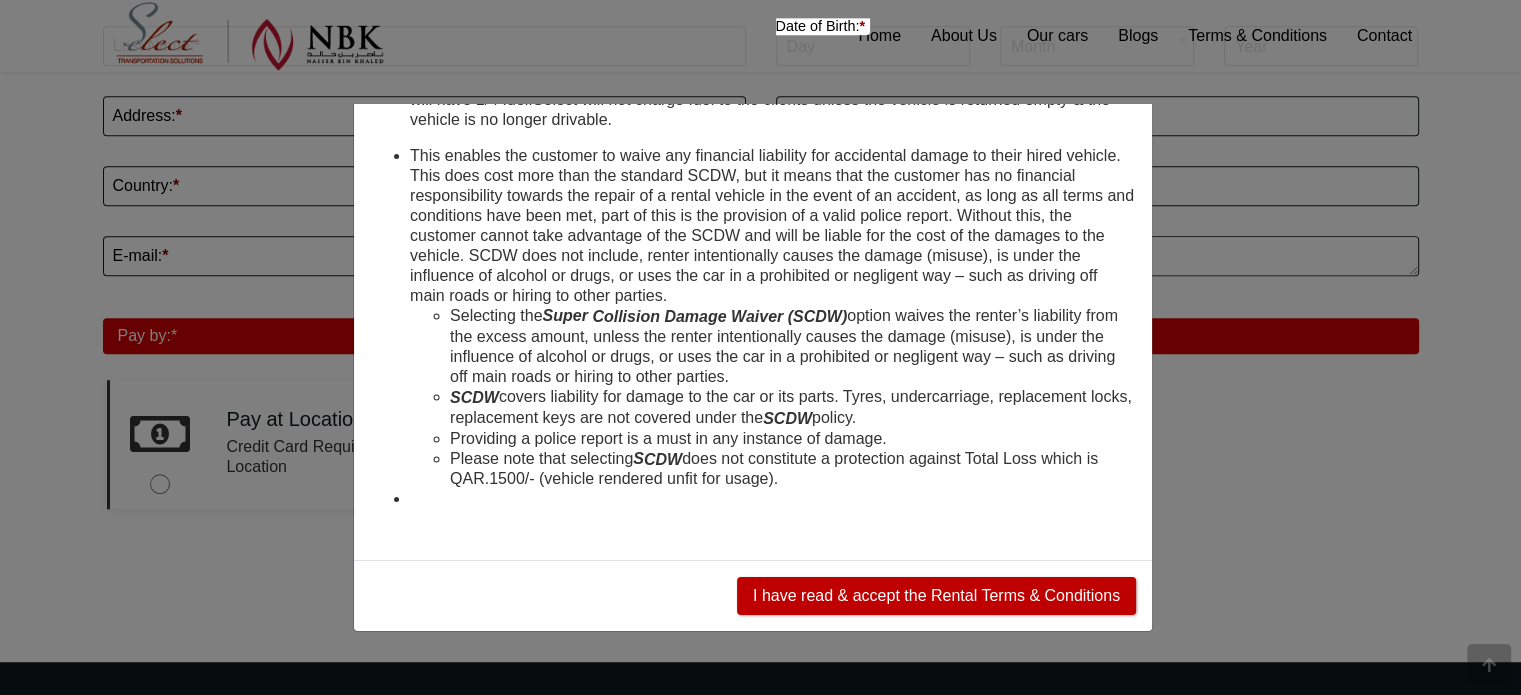 click on "I have read & accept the Rental Terms & Conditions" at bounding box center (936, 596) 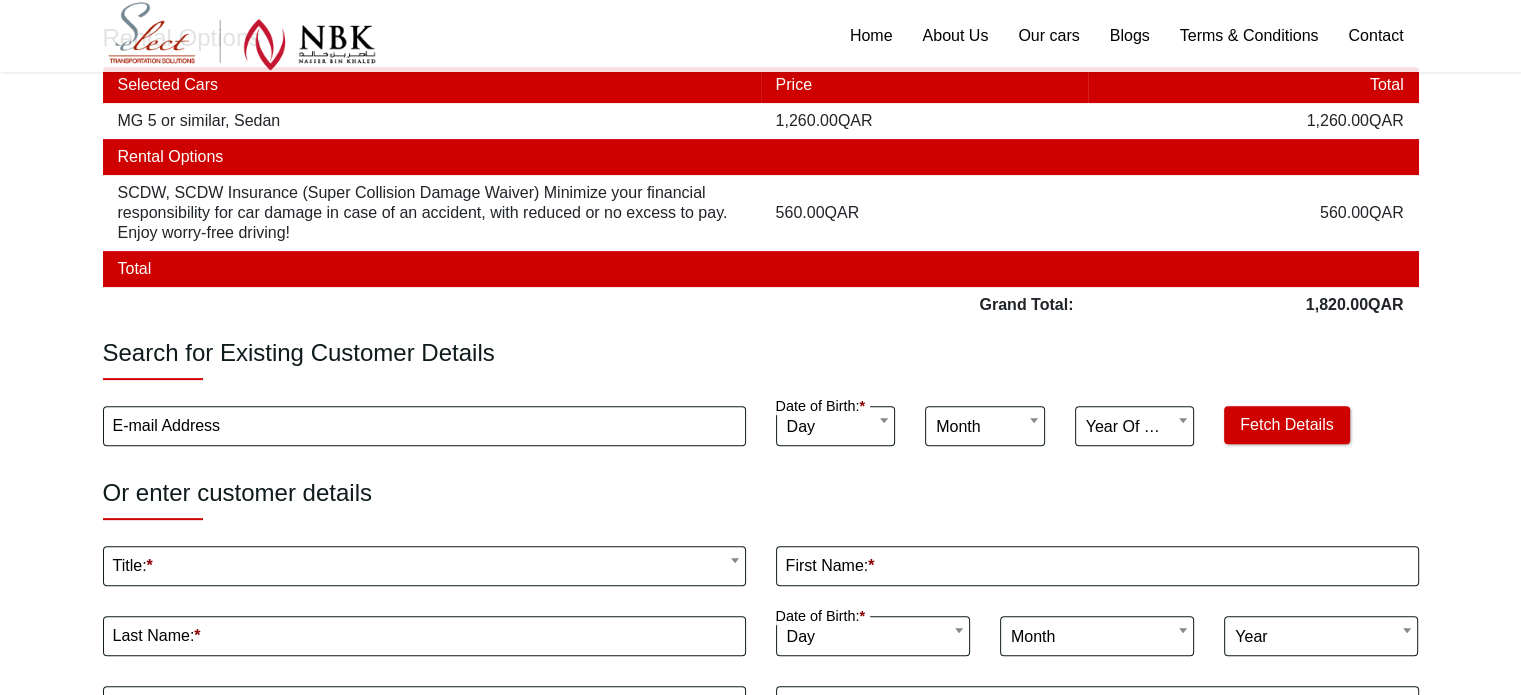 scroll, scrollTop: 612, scrollLeft: 0, axis: vertical 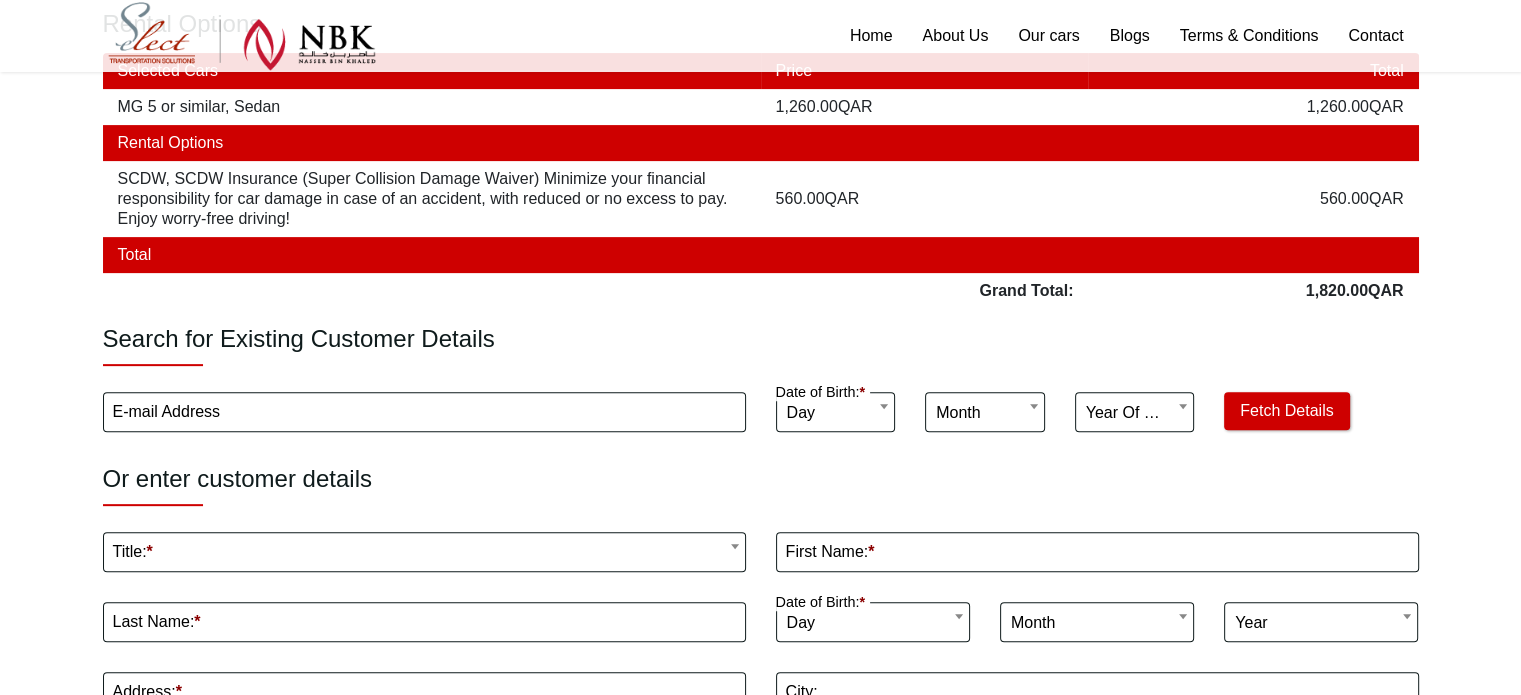 click on "The Commercial Avenue, Sayer Bldh  (+974)31366623  WhatsApp Follow us on:
Home
About Us
Our cars
Blogs
Terms & Conditions
Contact
Home
About Us
Our cars
Blogs
Terms & Conditions
Contact
(+974)31366623  WhatsApp
Booking process
1   Modify Search
2
Change Cars
3
Change Extras
4
Confirm
Rental Details
Pick-up Location
Hamad International Airport Doha, Qatar
Return Location
Hamad International Airport" at bounding box center (760, 534) 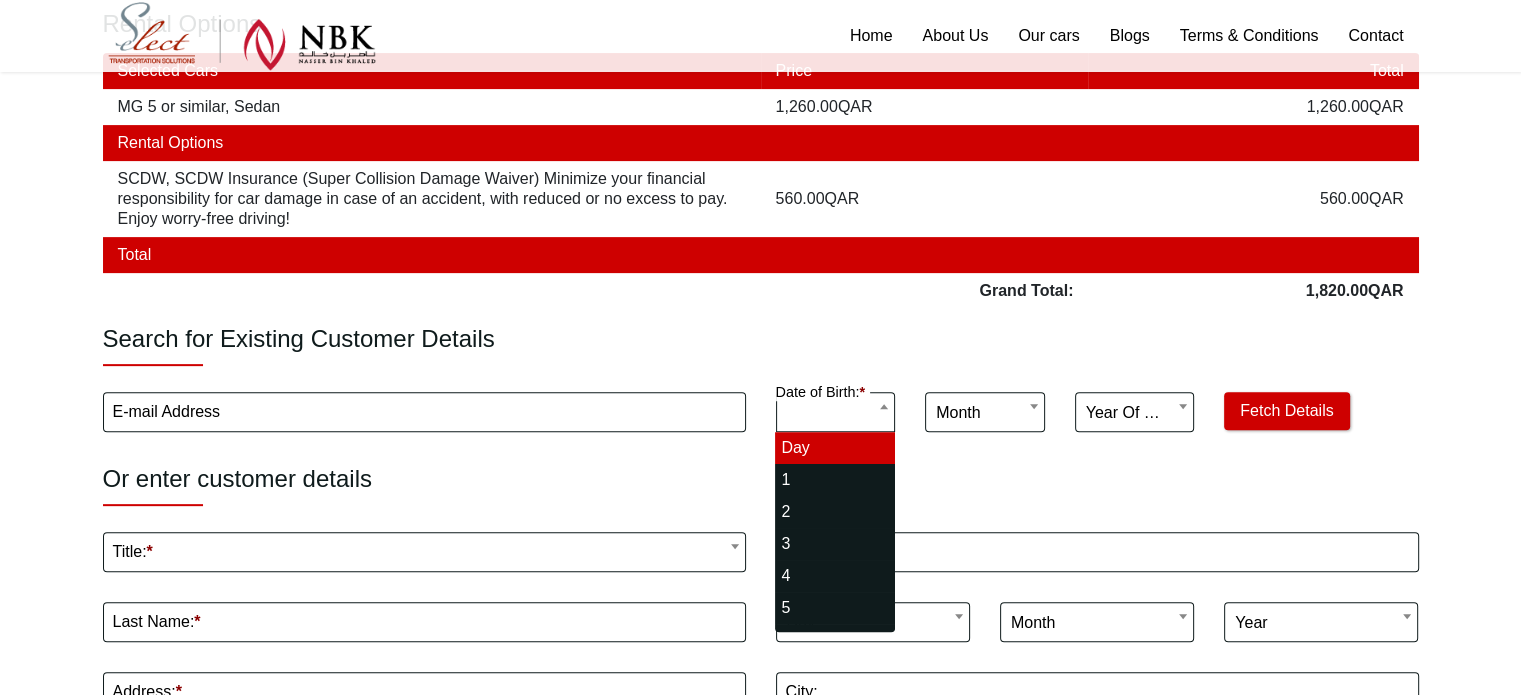 type on "*" 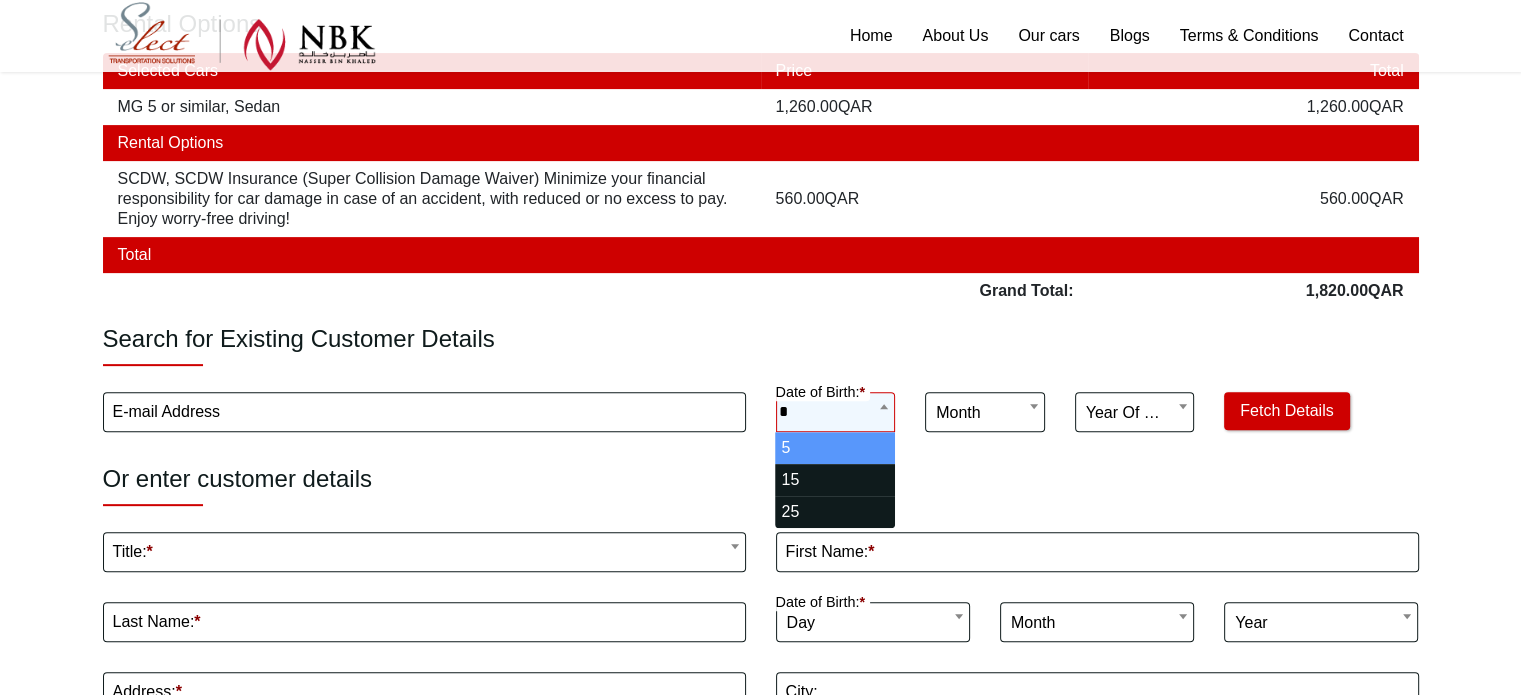 select on "**" 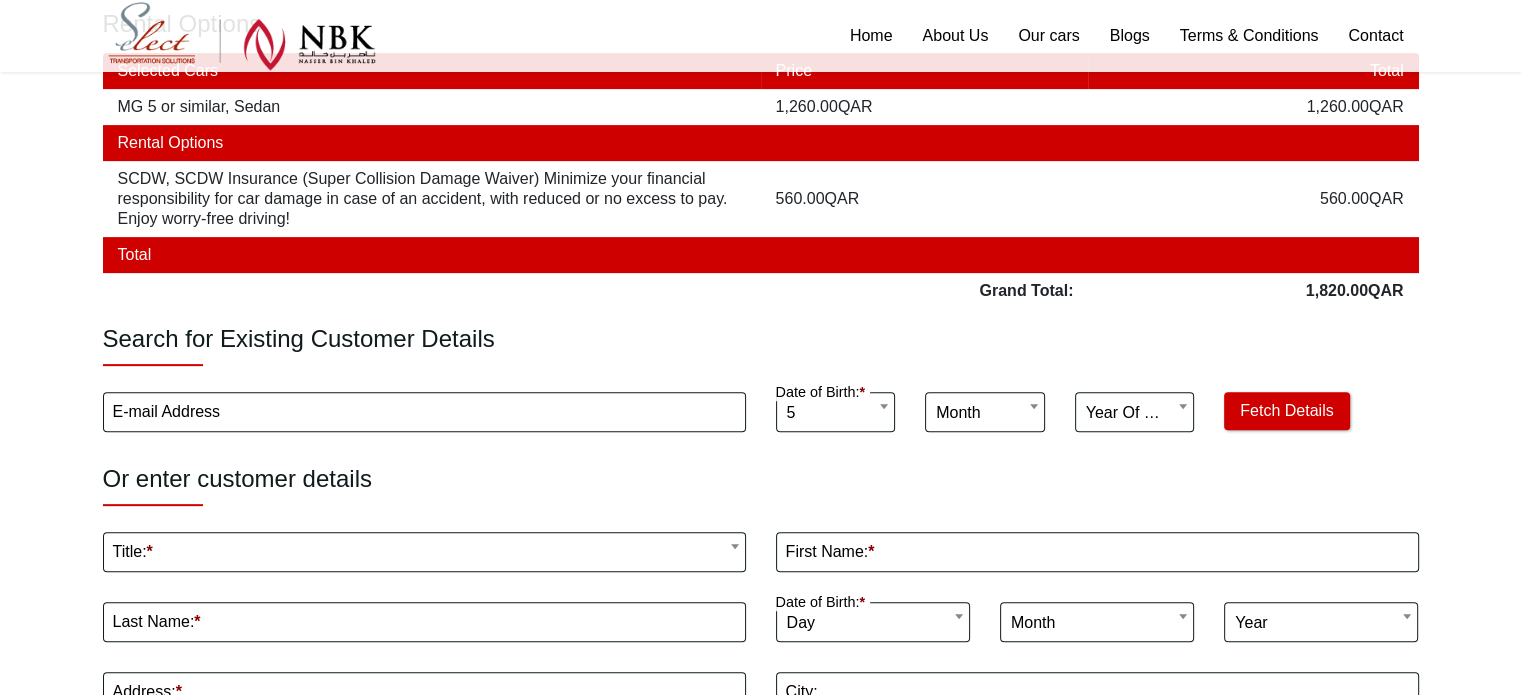 click on "The Commercial Avenue, Sayer Bldh  (+974)31366623  WhatsApp Follow us on:
Home
About Us
Our cars
Blogs
Terms & Conditions
Contact
Home
About Us
Our cars
Blogs
Terms & Conditions
Contact
(+974)31366623  WhatsApp
Booking process
1   Modify Search
2
Change Cars
3
Change Extras
4
Confirm
Rental Details
Pick-up Location
Hamad International Airport Doha, Qatar
Return Location
Hamad International Airport" at bounding box center [760, 534] 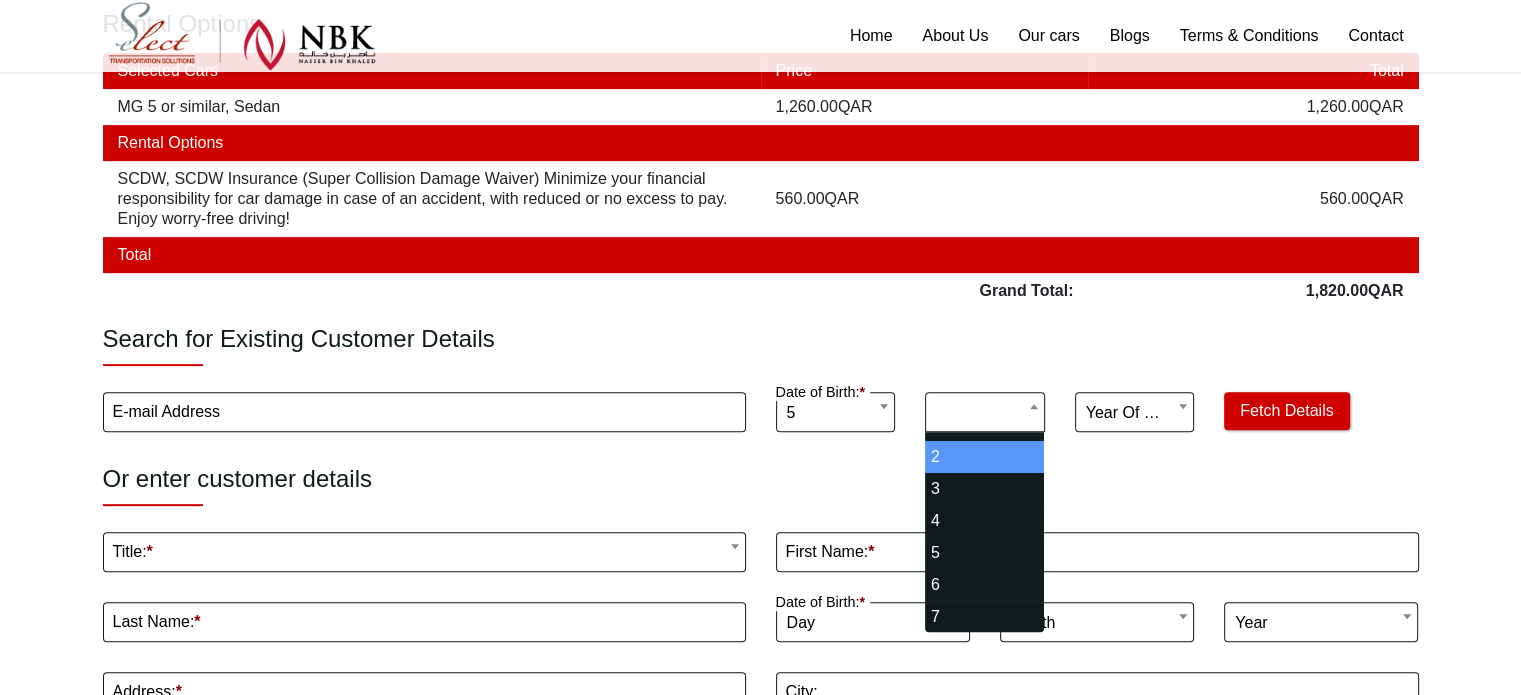 scroll, scrollTop: 77, scrollLeft: 0, axis: vertical 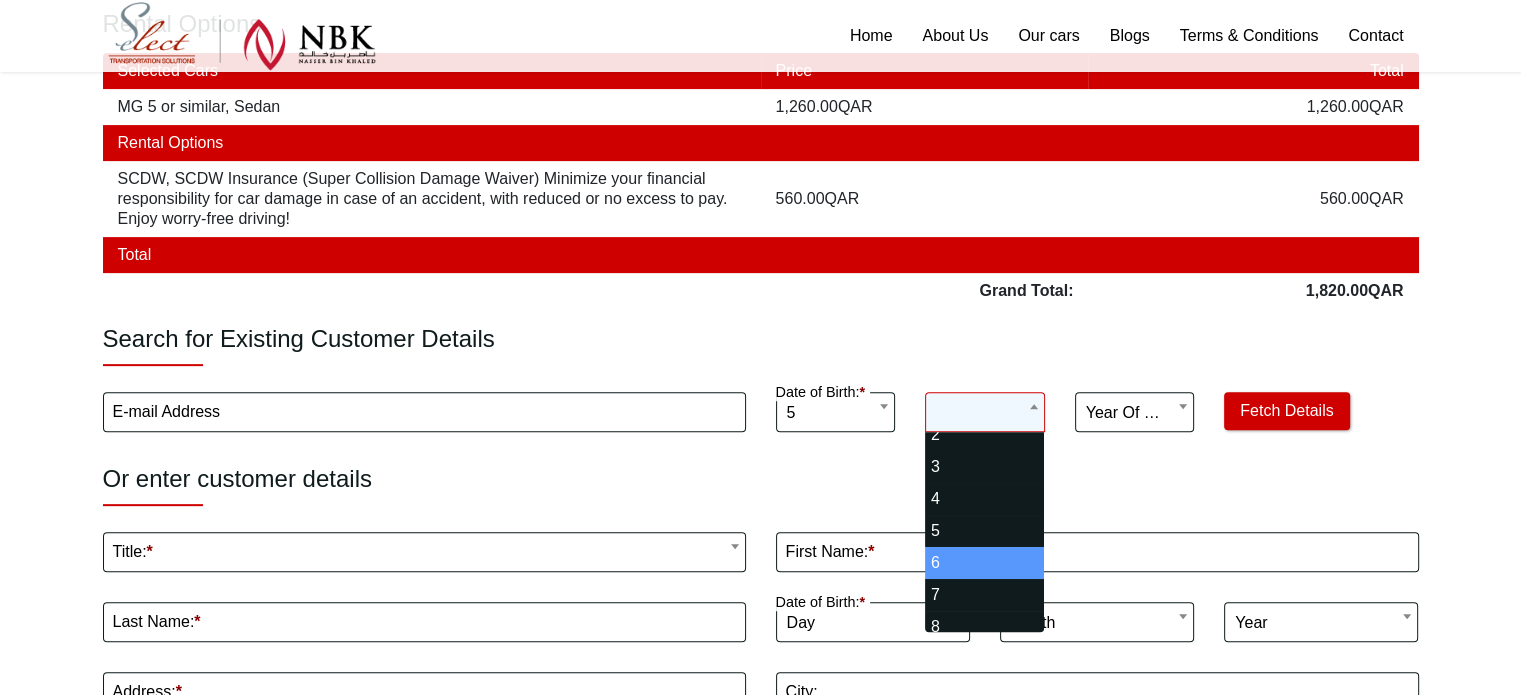 select on "**" 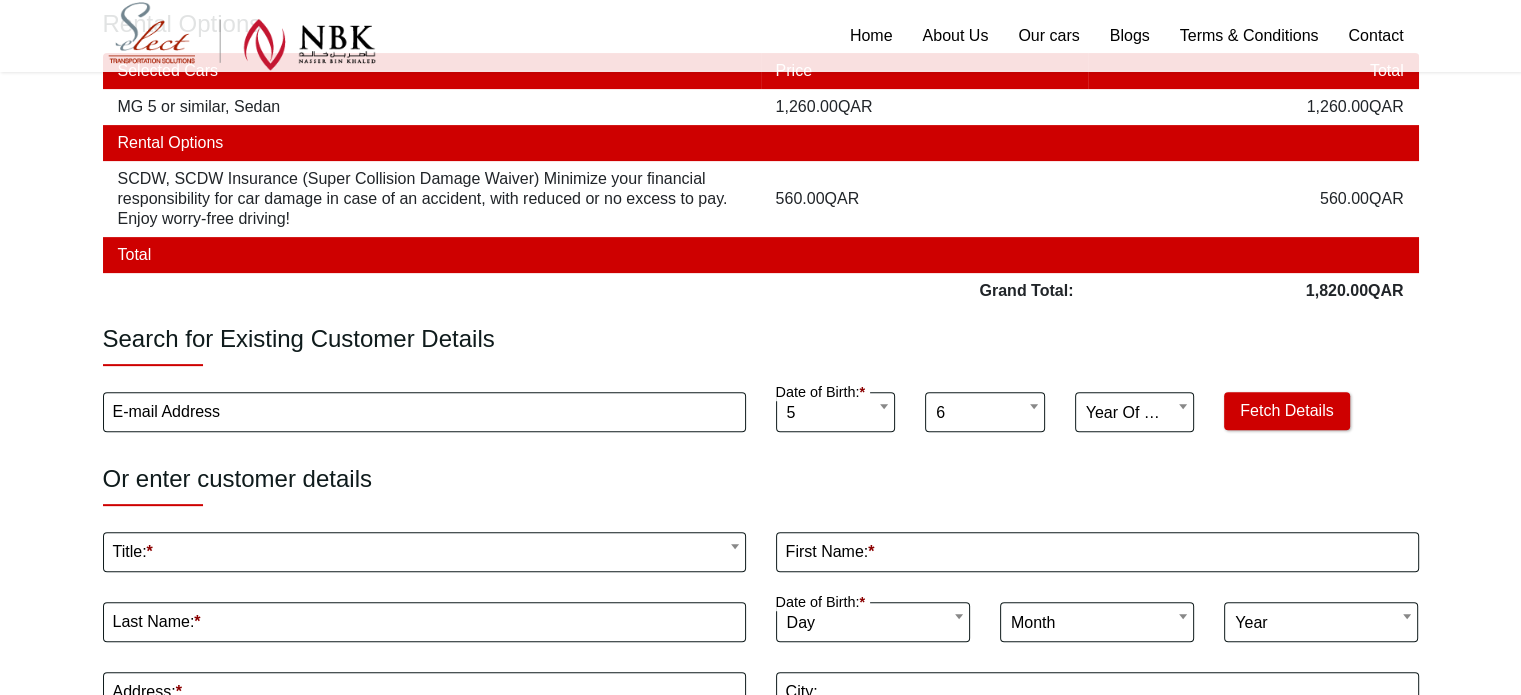 click on "The Commercial Avenue, Sayer Bldh  (+974)31366623  WhatsApp Follow us on:
Home
About Us
Our cars
Blogs
Terms & Conditions
Contact
Home
About Us
Our cars
Blogs
Terms & Conditions
Contact
(+974)31366623  WhatsApp
Booking process
1   Modify Search
2
Change Cars
3
Change Extras
4
Confirm
Rental Details
Pick-up Location
Hamad International Airport Doha, Qatar
Return Location
Hamad International Airport" at bounding box center [760, 534] 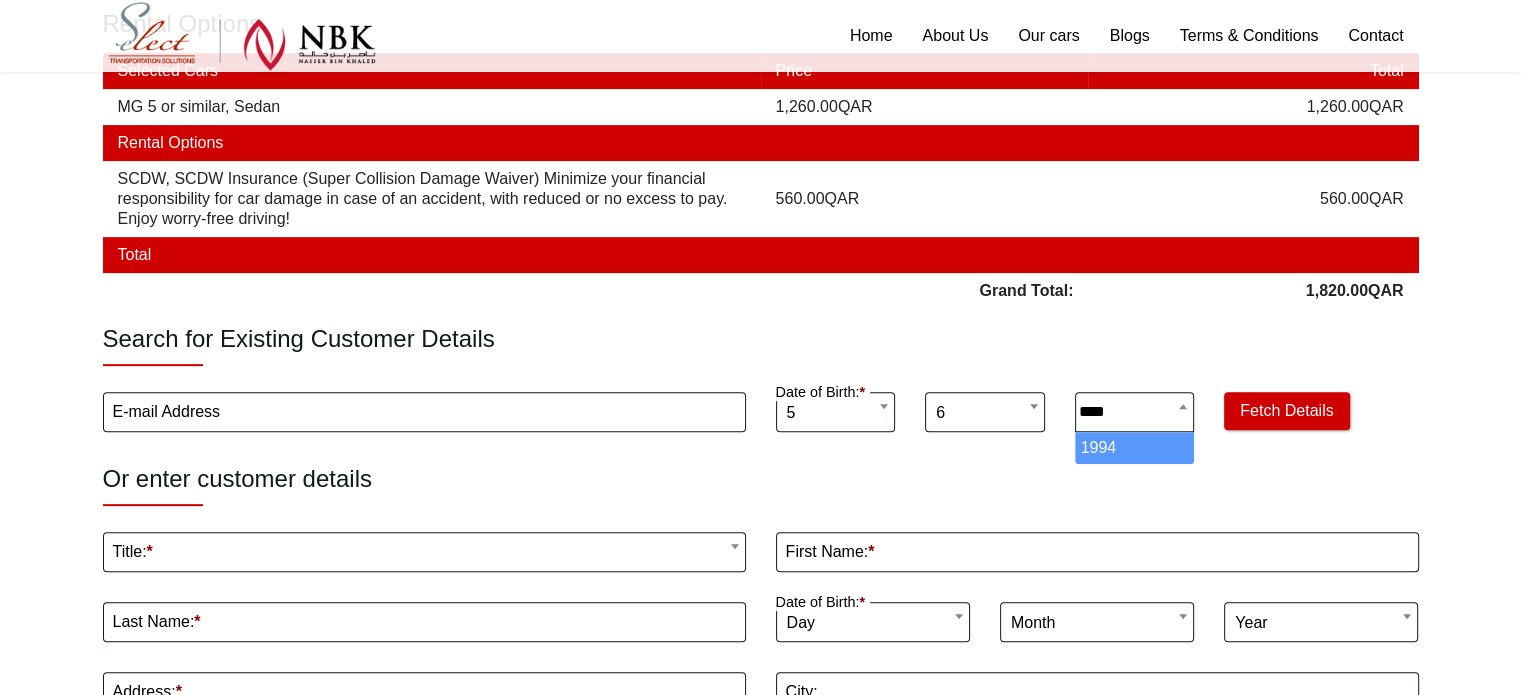 type on "****" 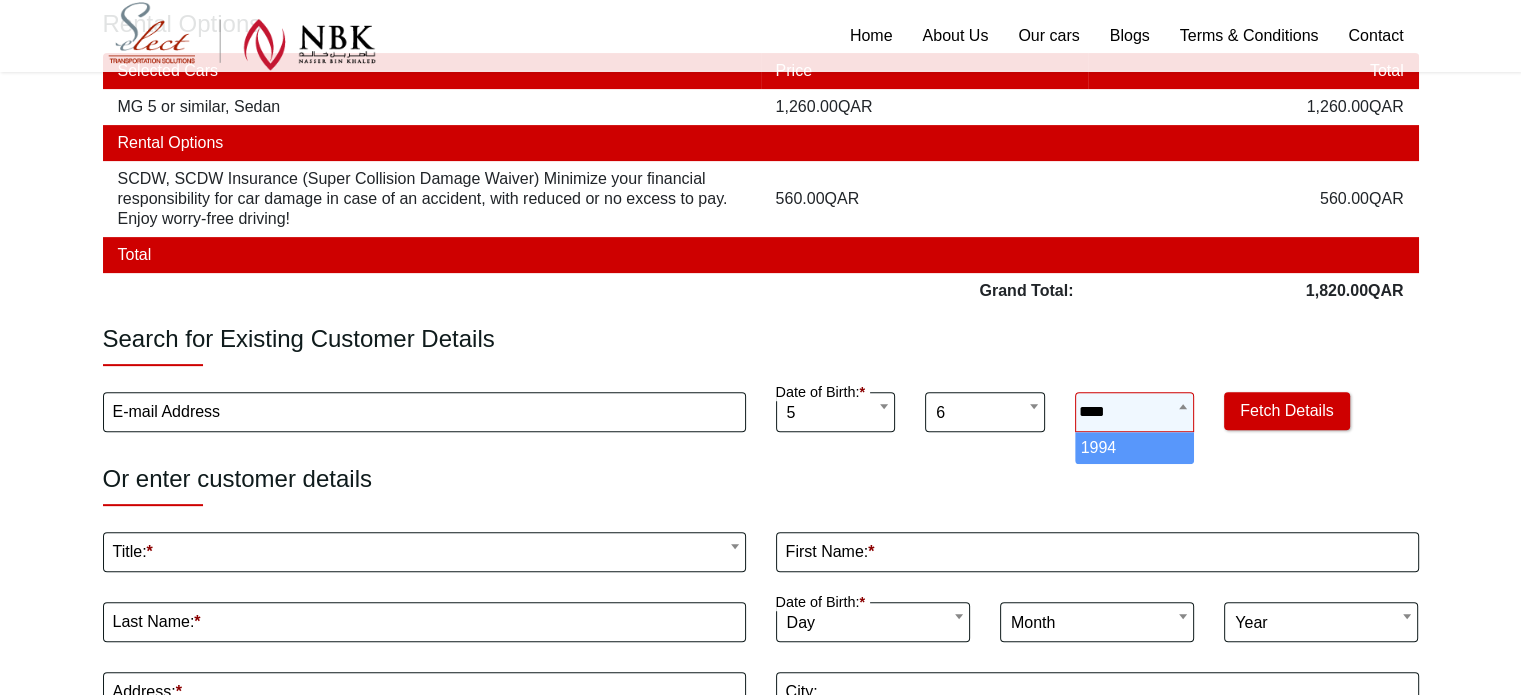 select on "****" 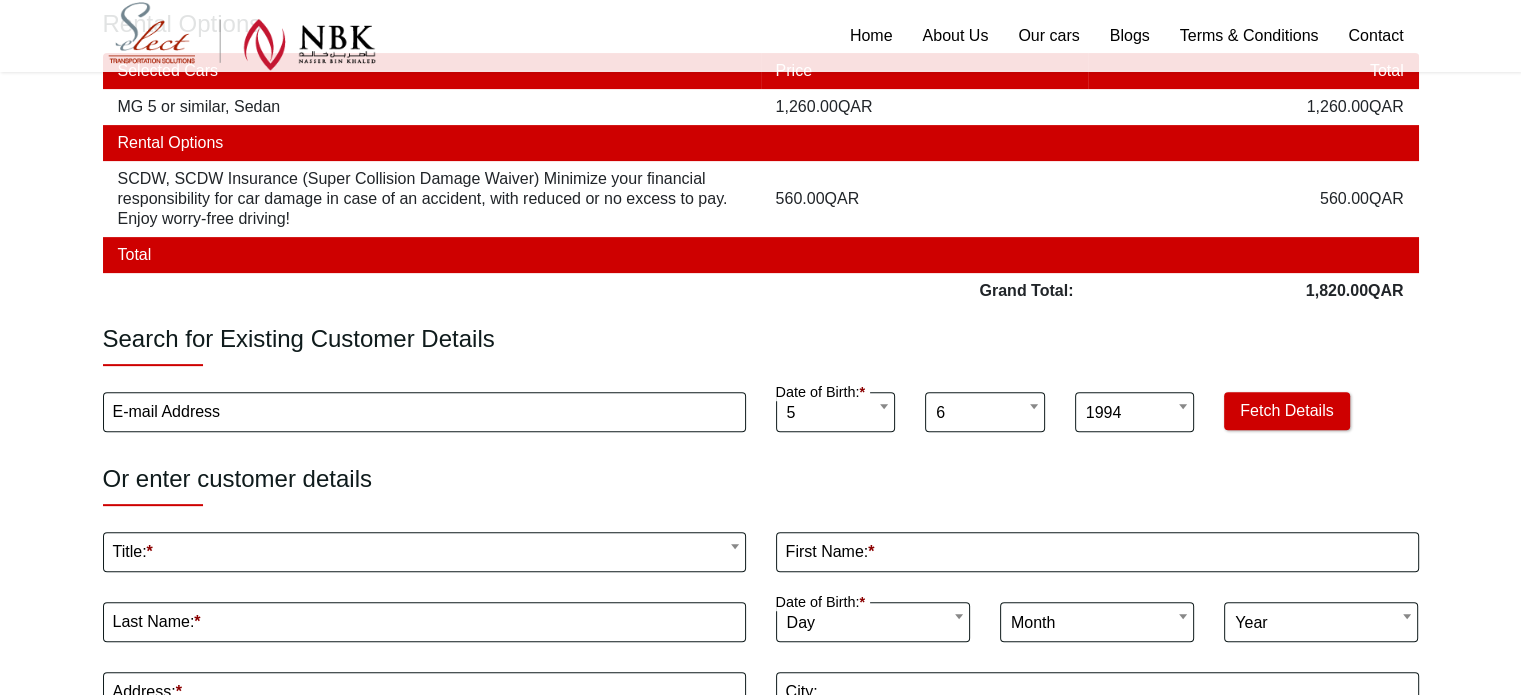 click at bounding box center (424, 553) 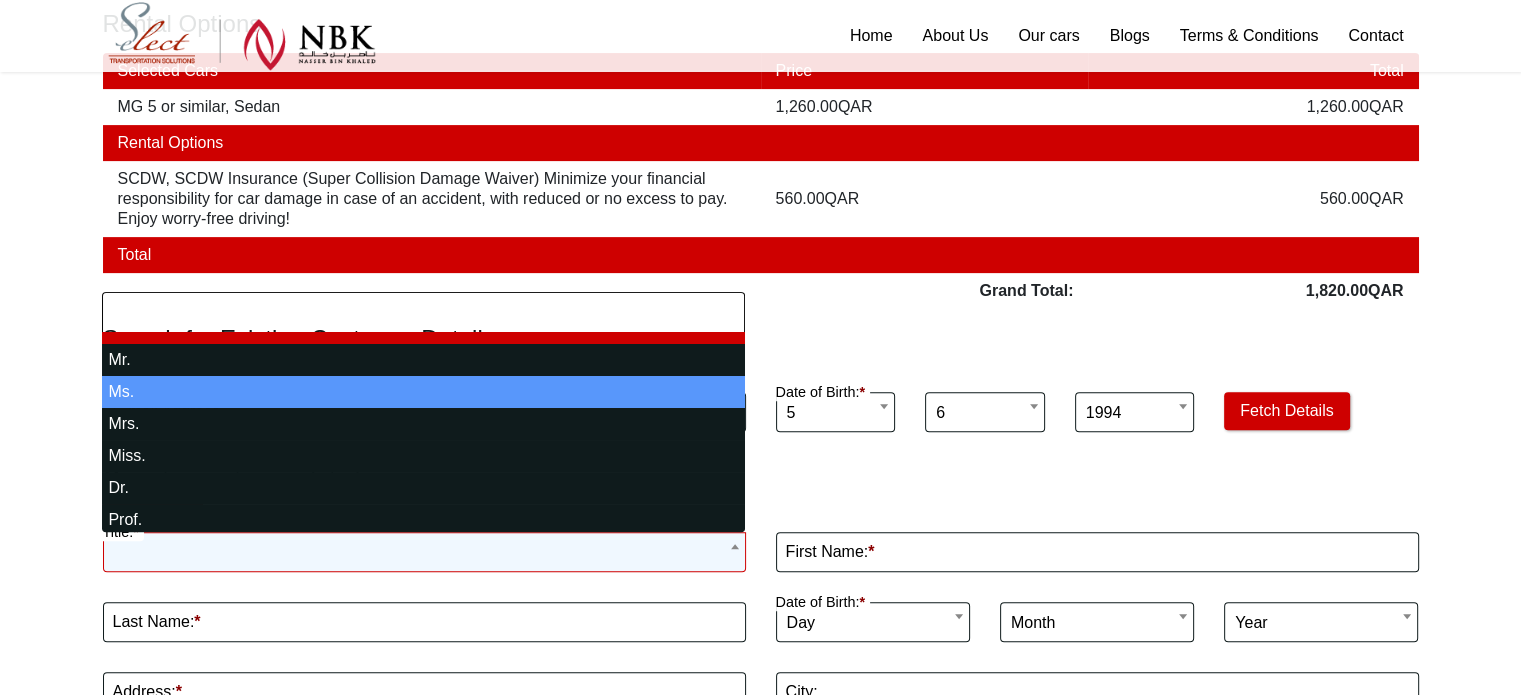 select on "***" 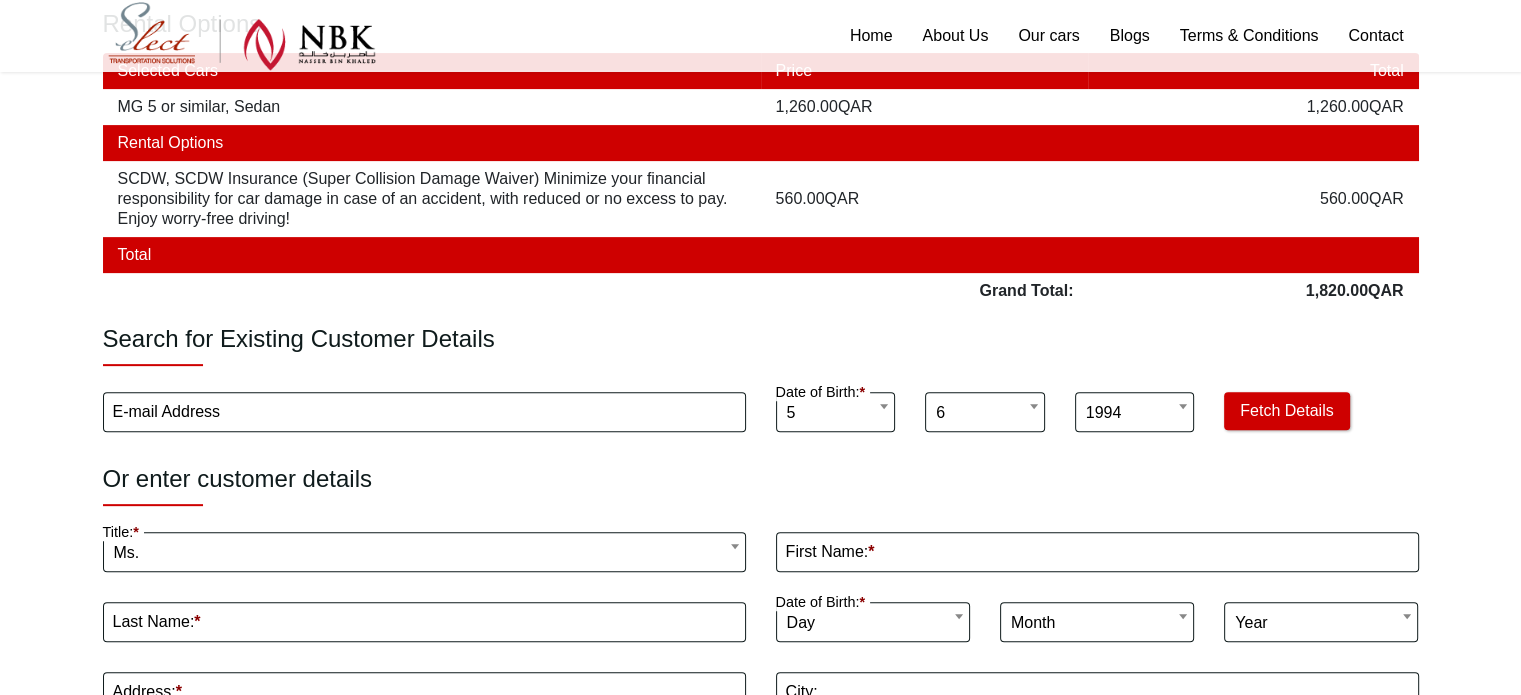 click on "*" at bounding box center (871, 551) 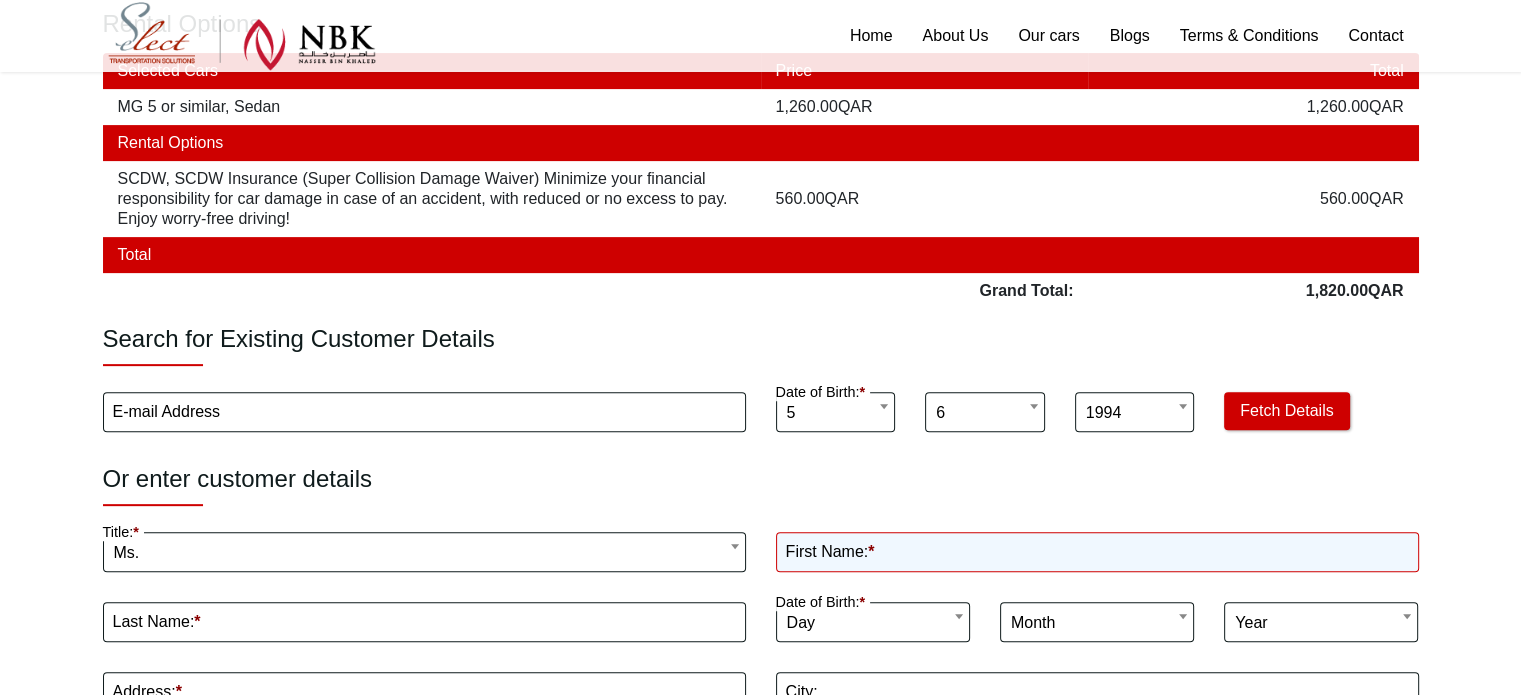 click on "First Name: *" at bounding box center (1097, 552) 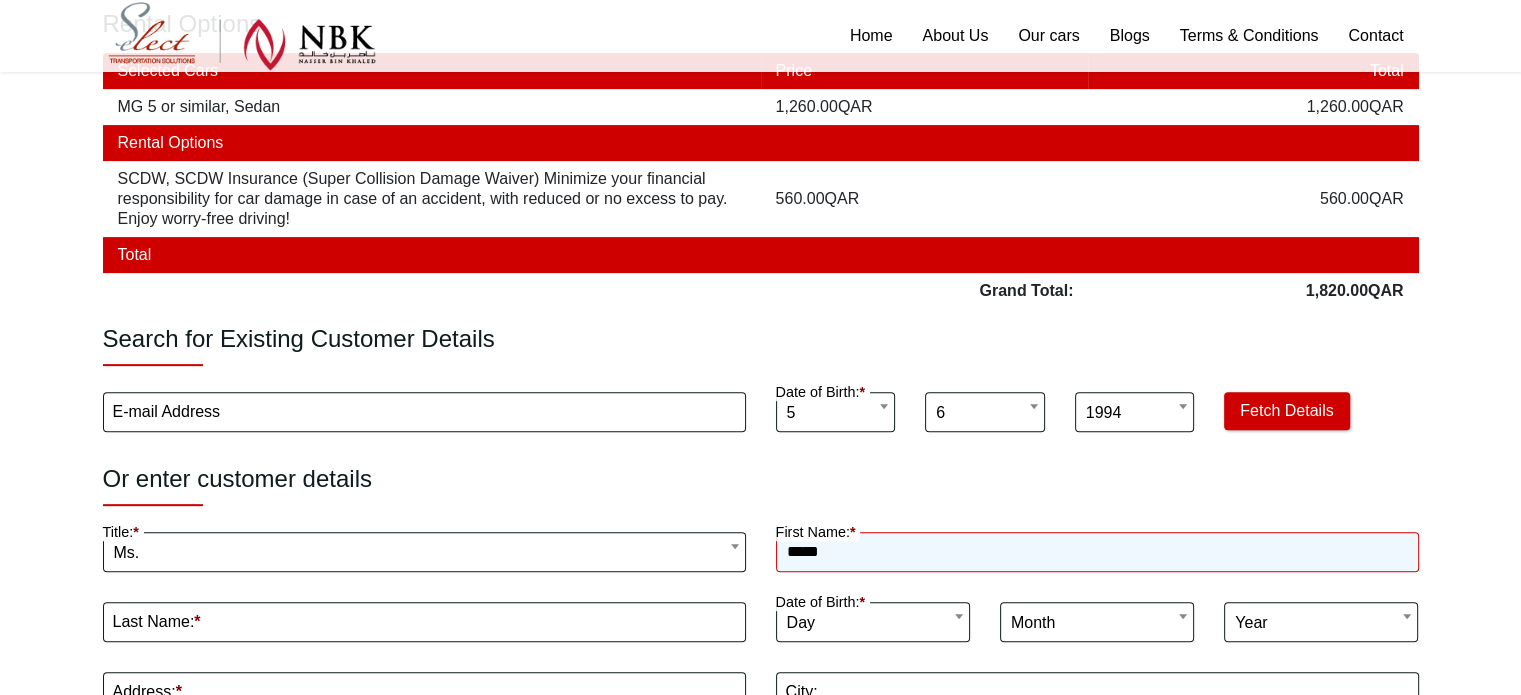 type on "*****" 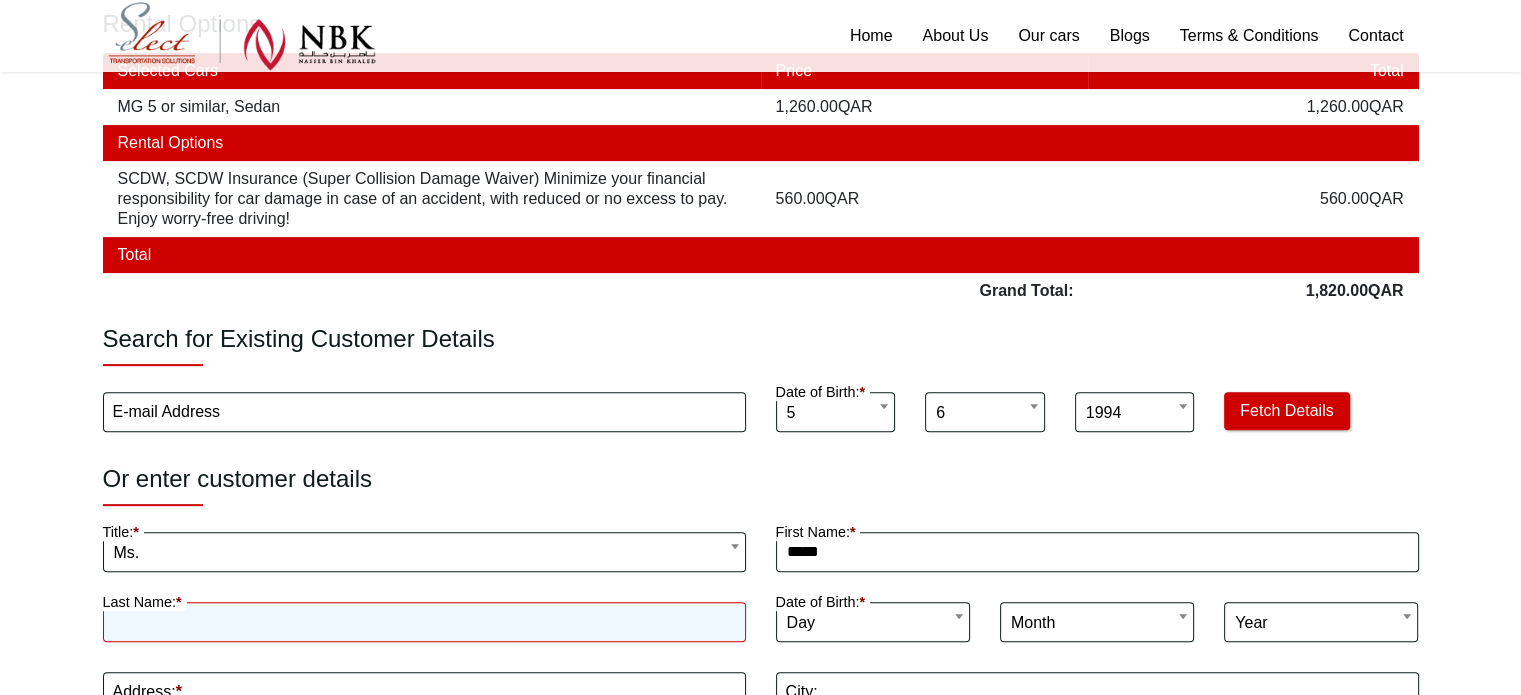 click on "Last Name: *" at bounding box center (424, 622) 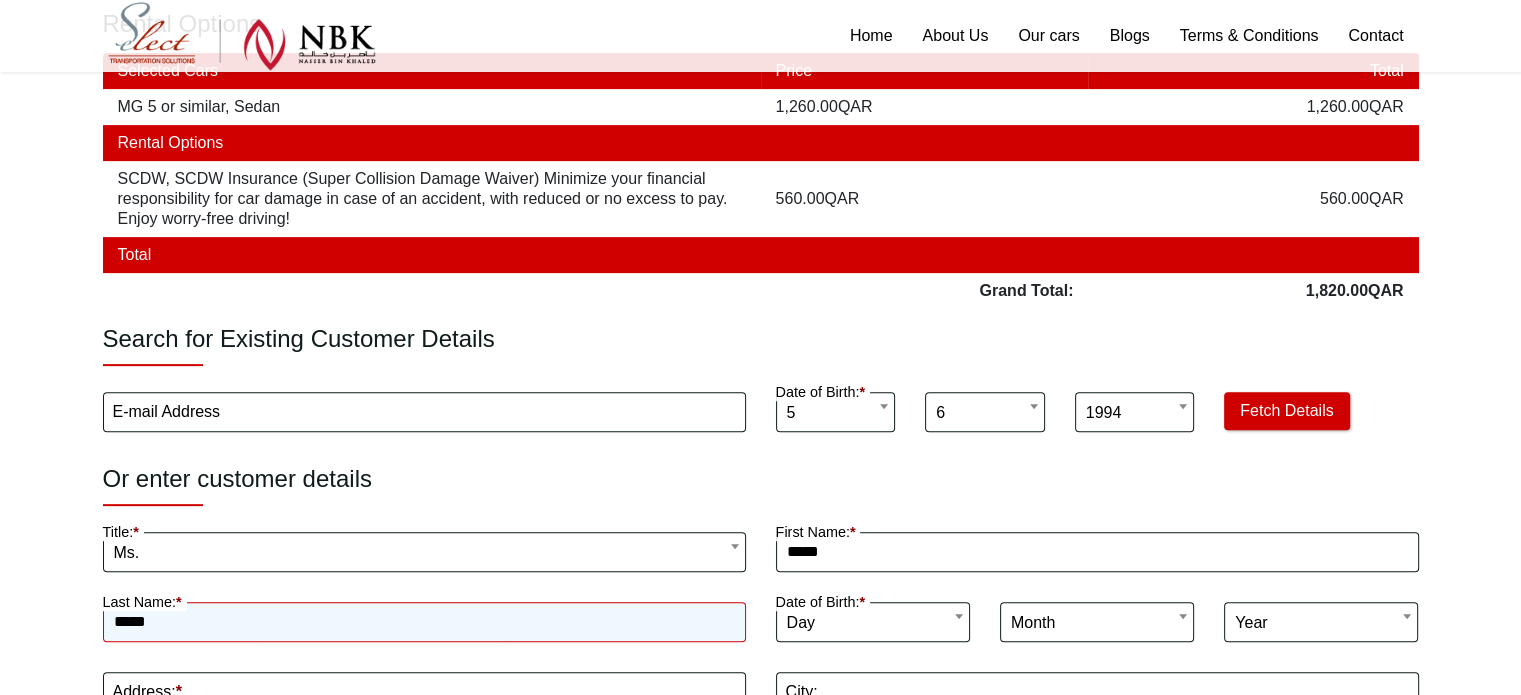 type on "*****" 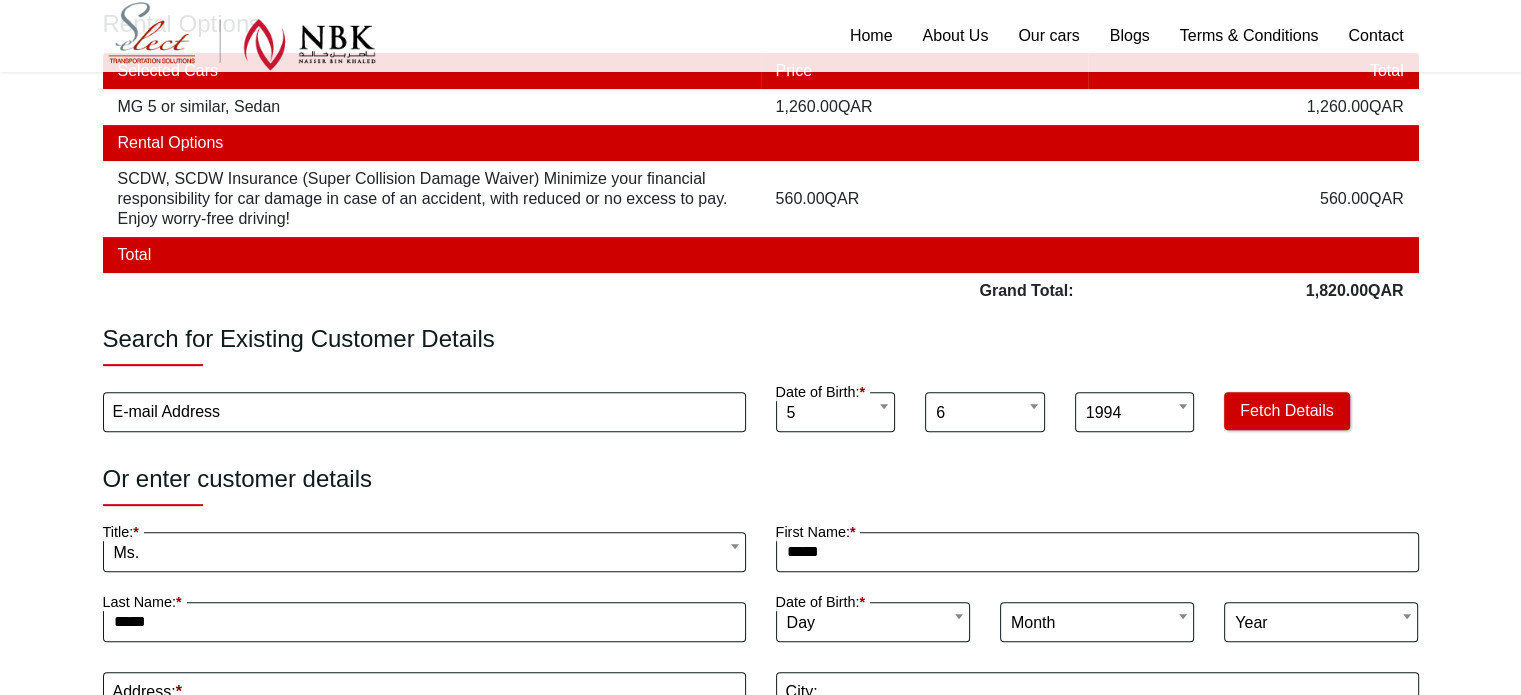 click on "Day" at bounding box center [873, 623] 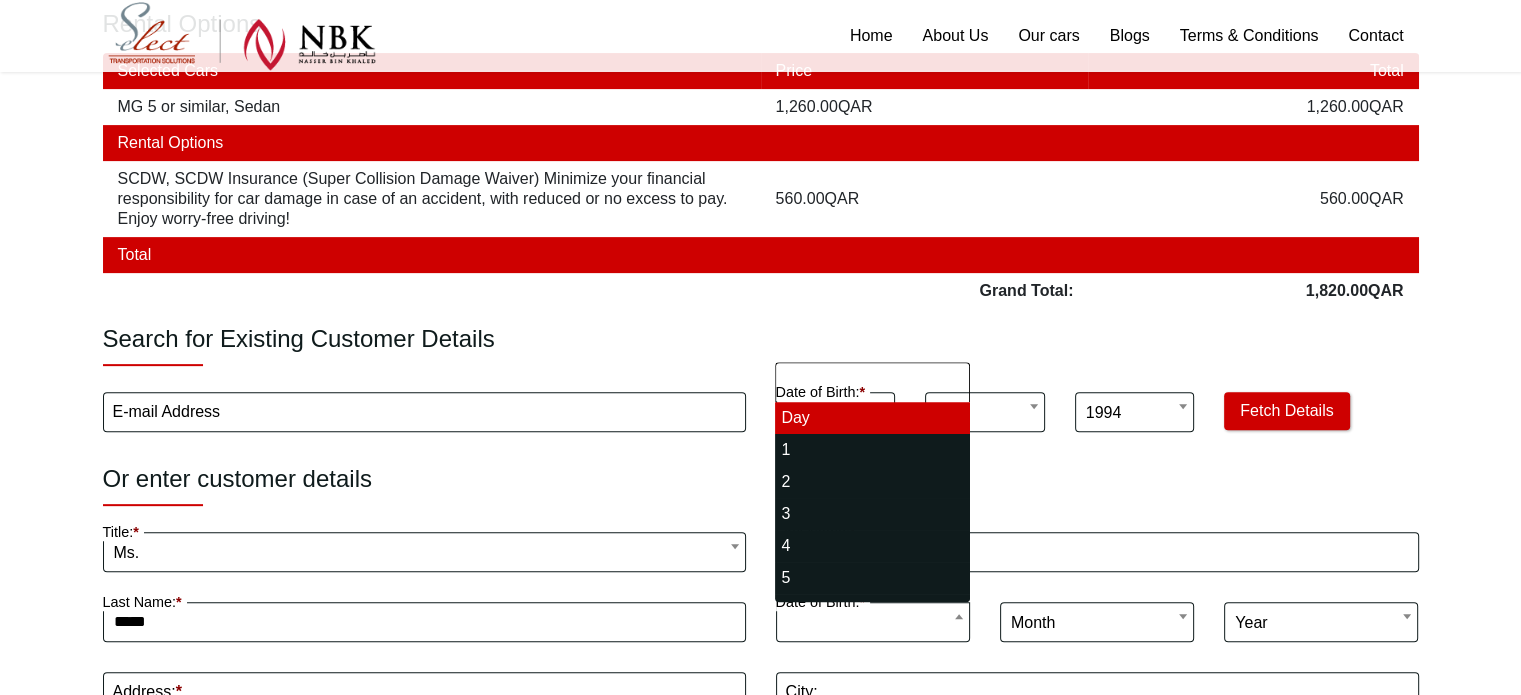type on "*" 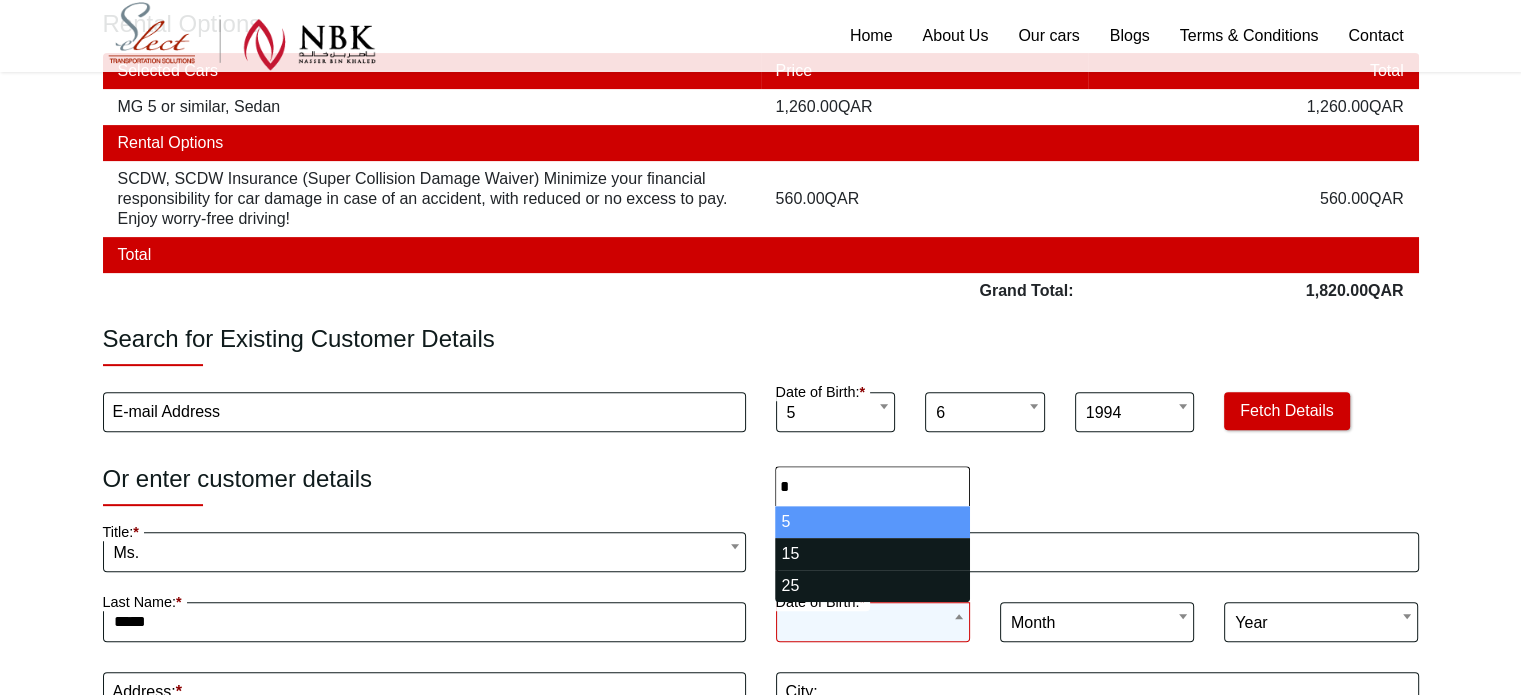 select on "**" 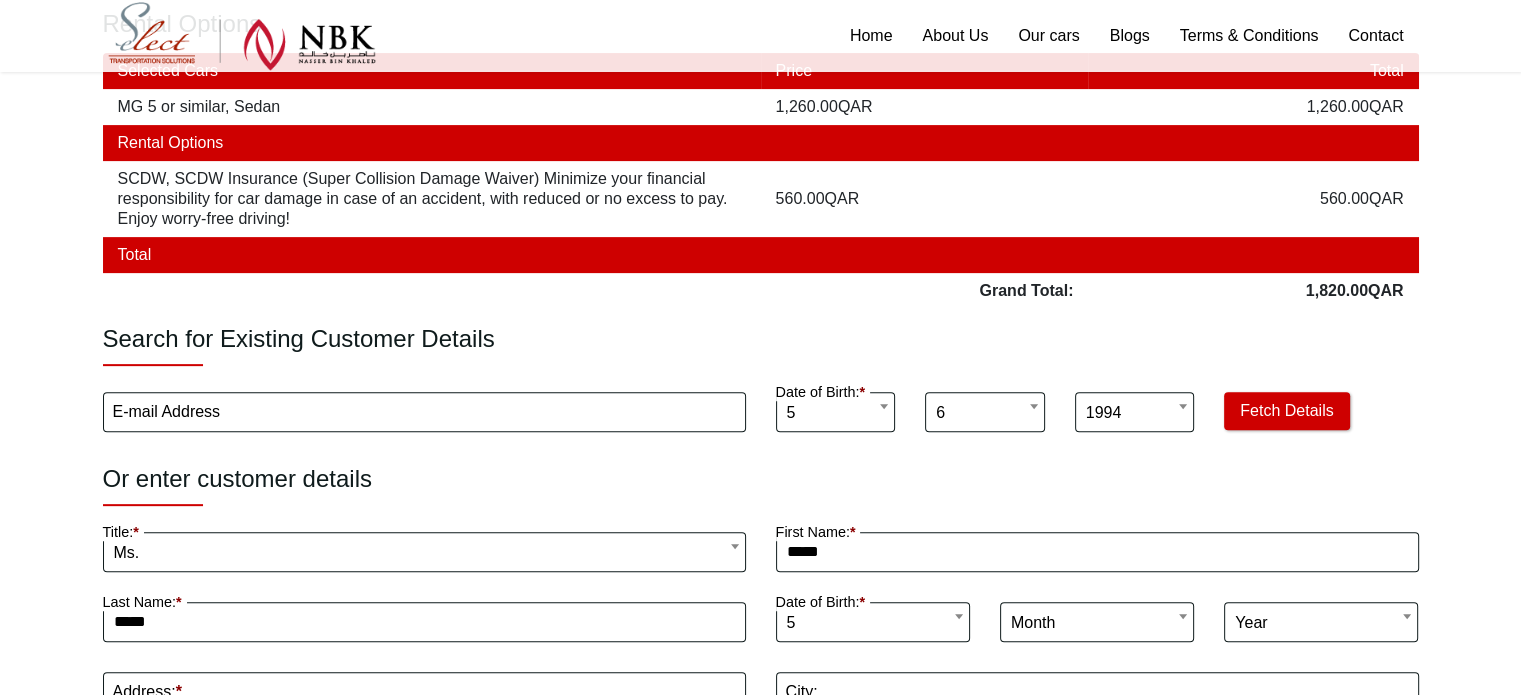 click on "Month" at bounding box center (1097, 623) 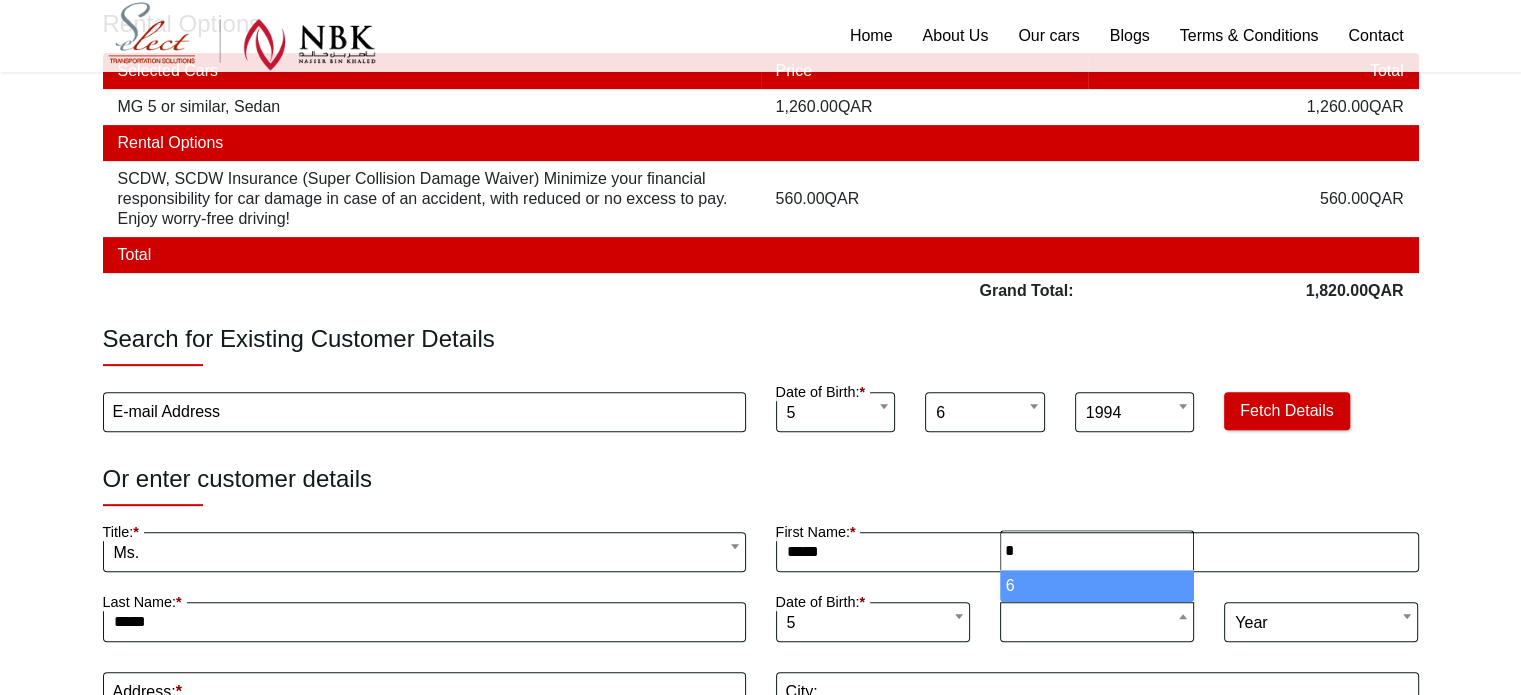 type on "*" 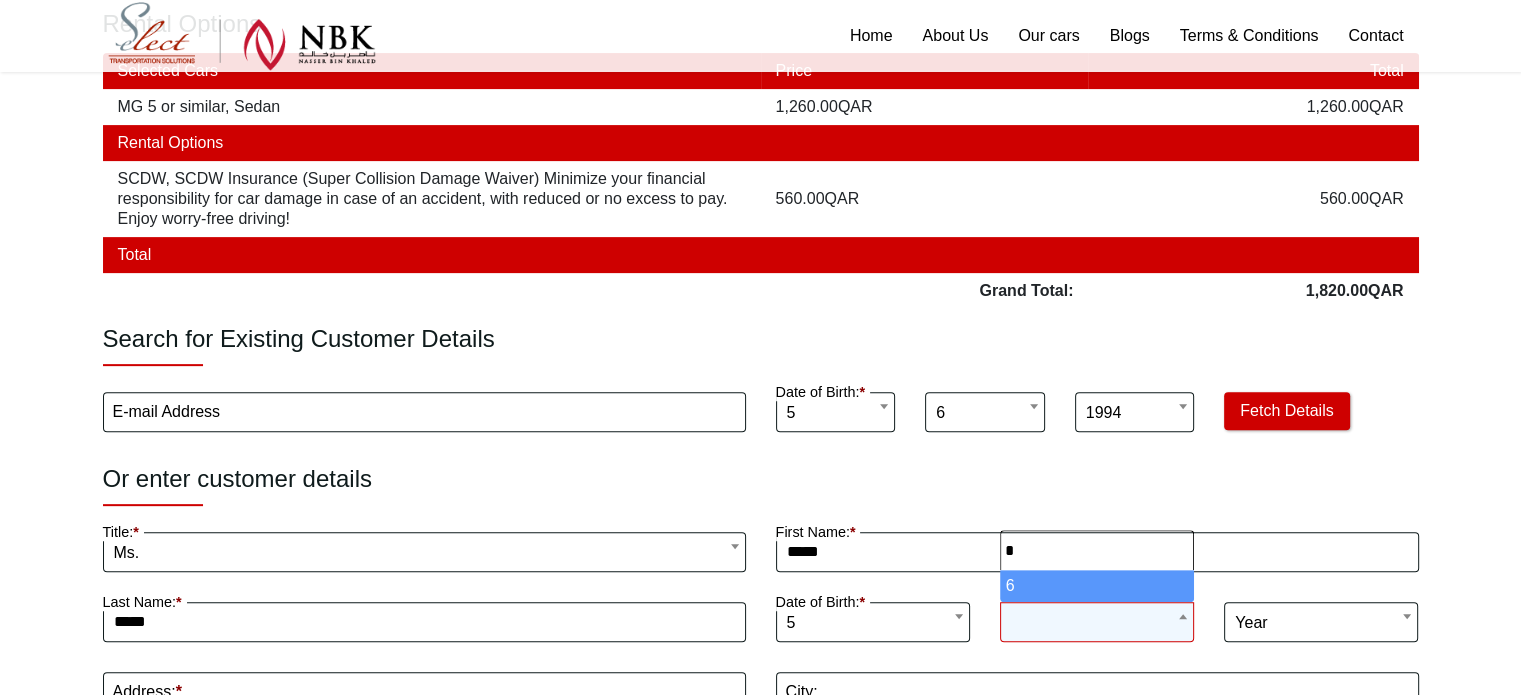 select on "**" 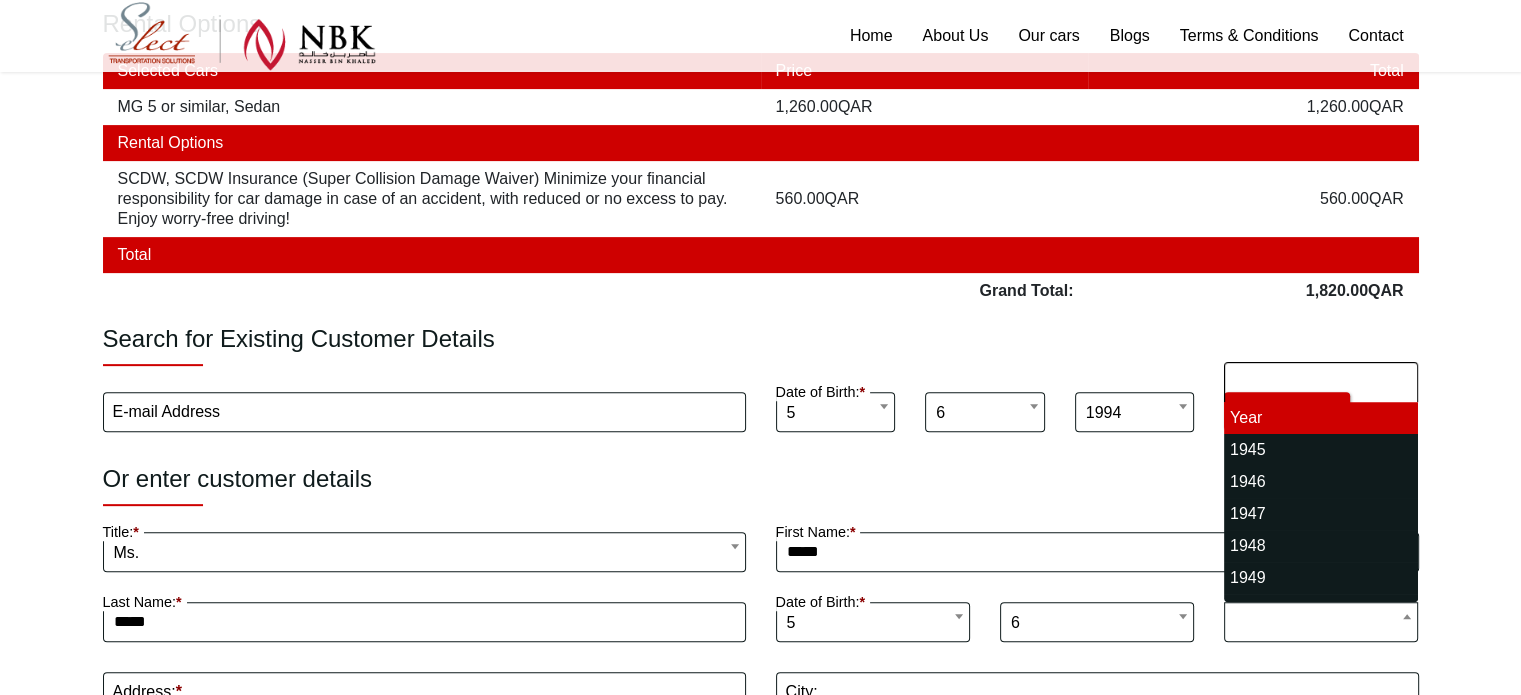 click on "Year" at bounding box center (1321, 623) 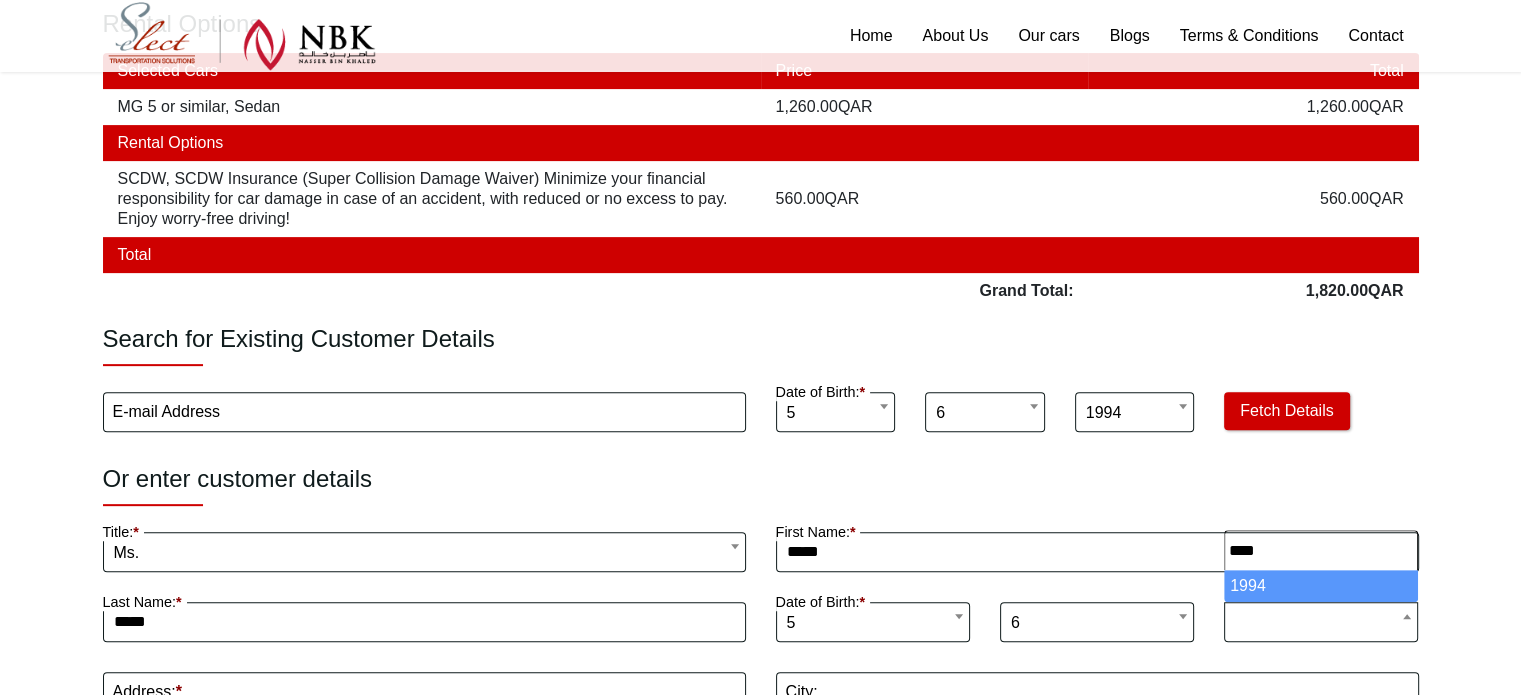 type on "****" 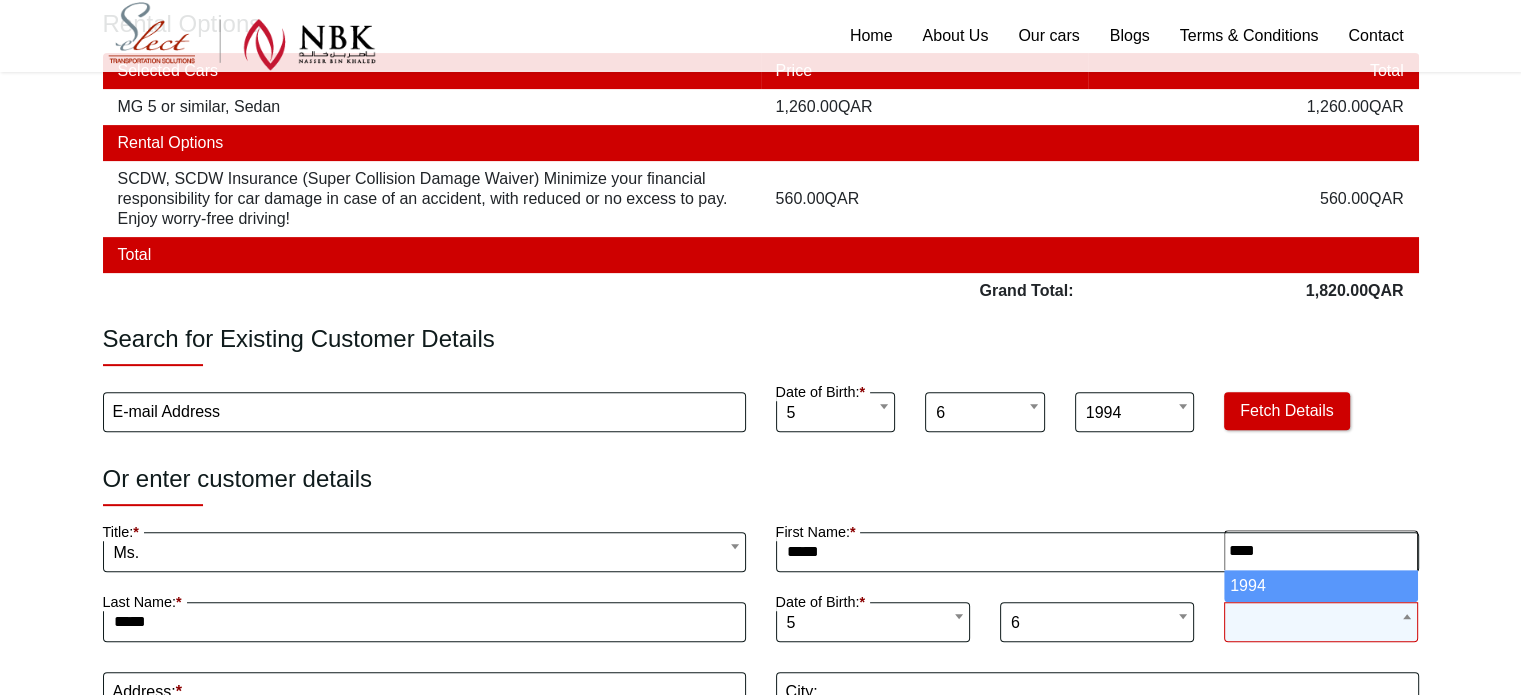 select on "****" 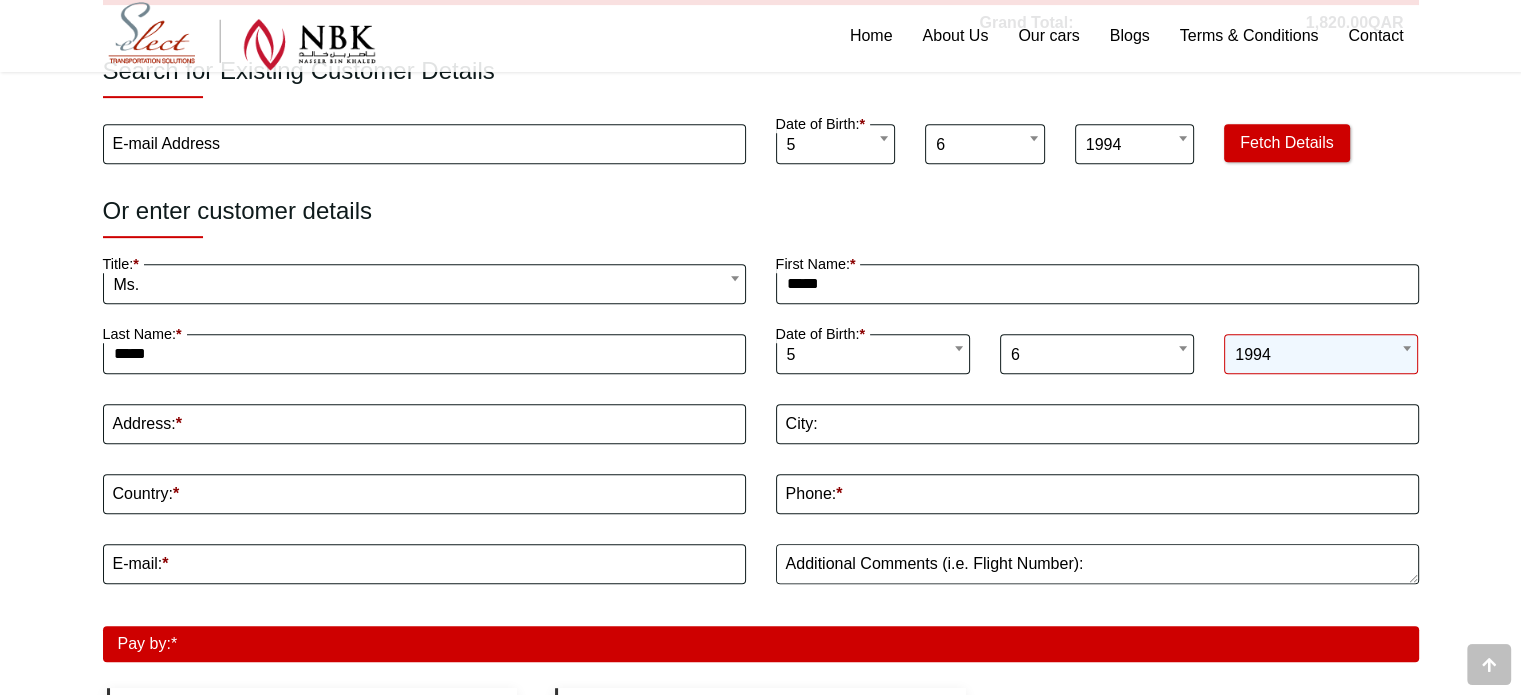 scroll, scrollTop: 885, scrollLeft: 0, axis: vertical 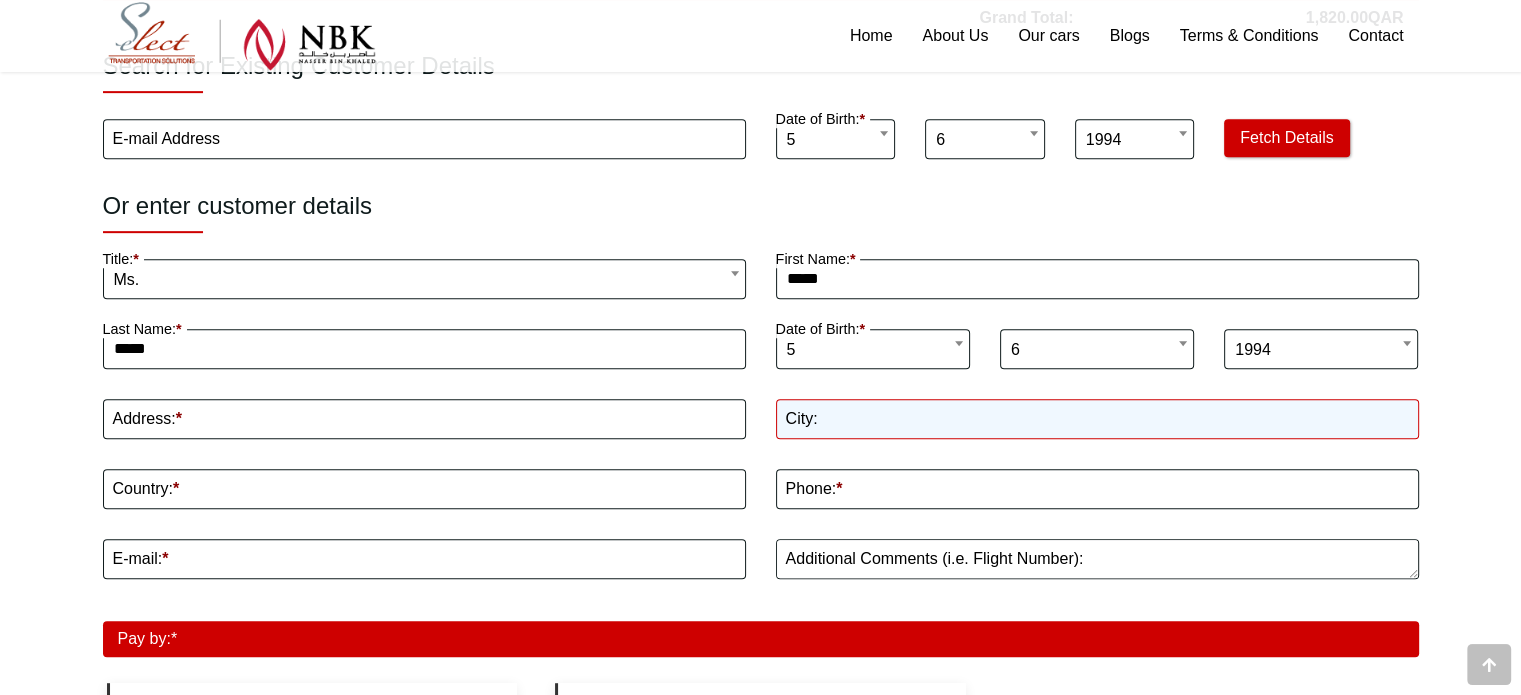click on "City: *" at bounding box center [1097, 419] 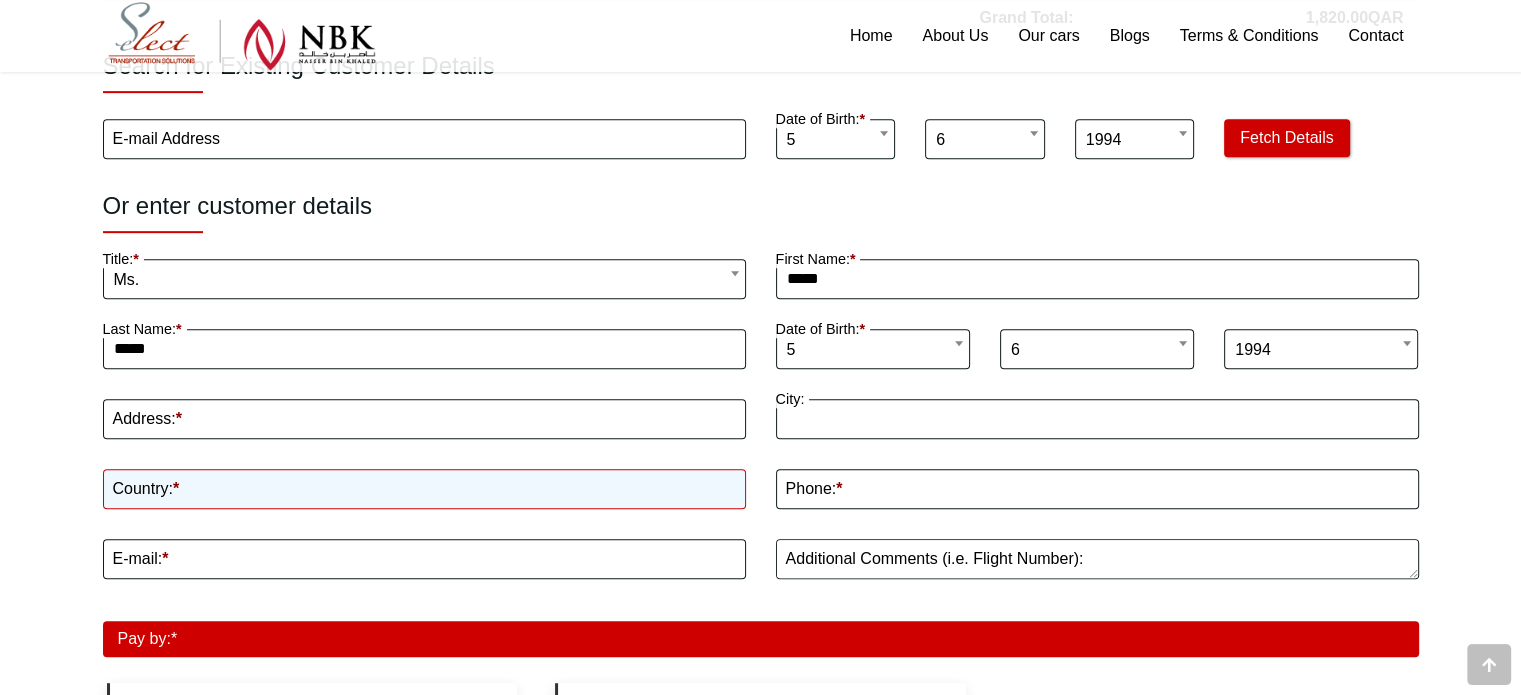 click on "Country: *" at bounding box center (424, 489) 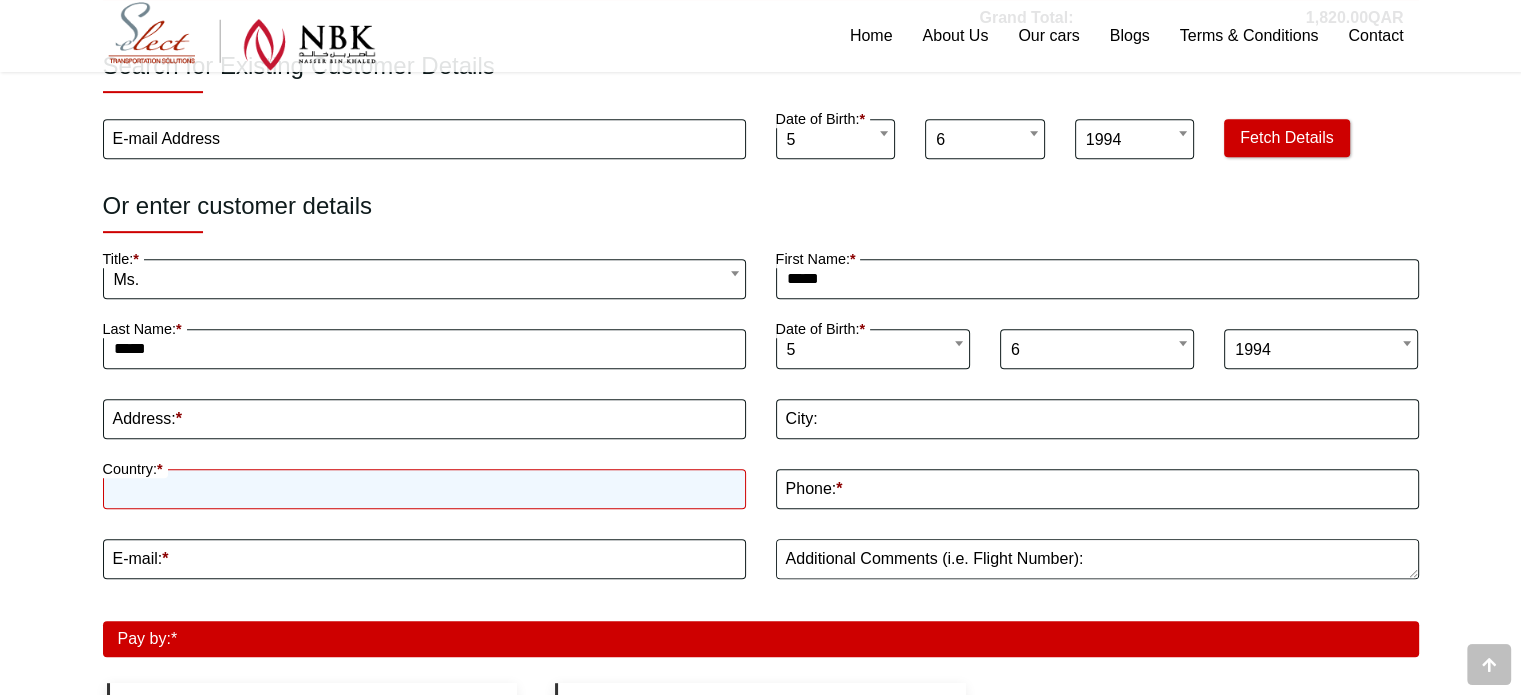 click on "Country: *" at bounding box center [424, 489] 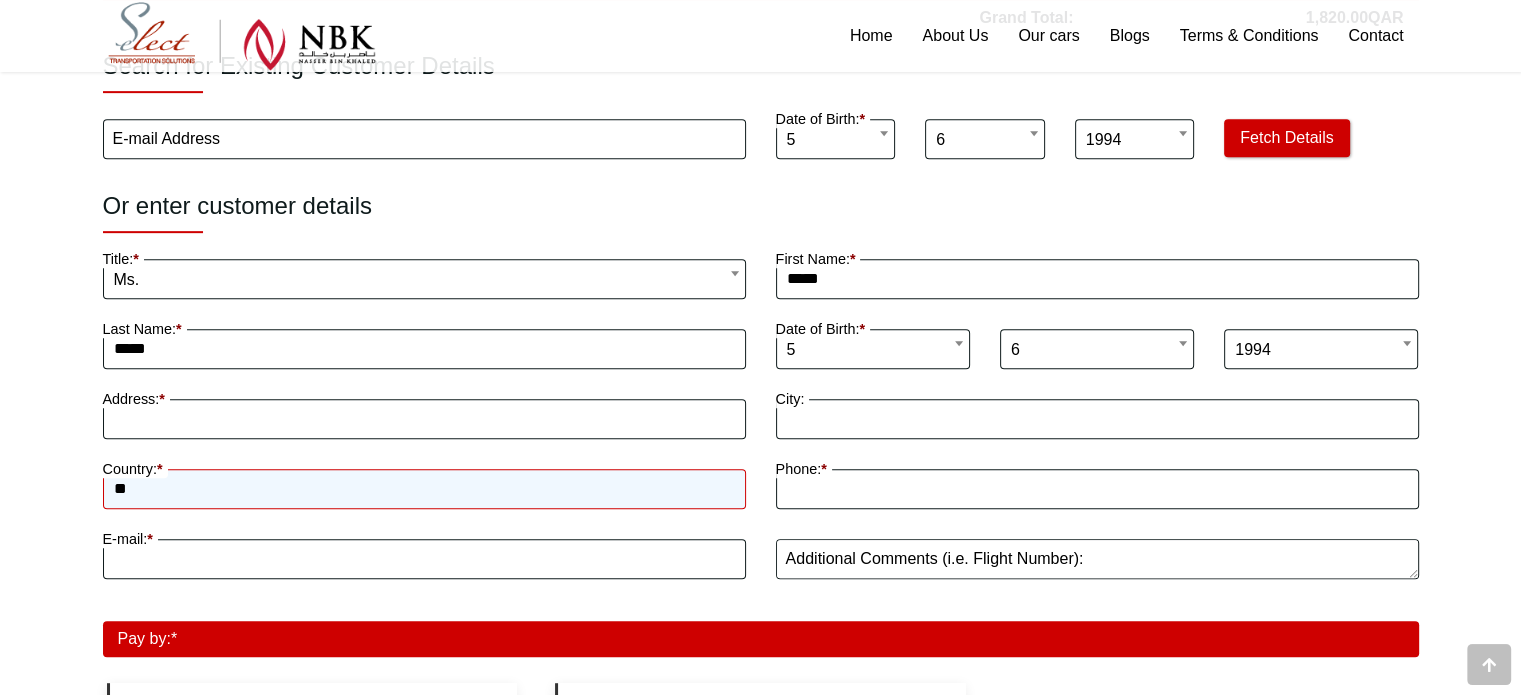 type on "**********" 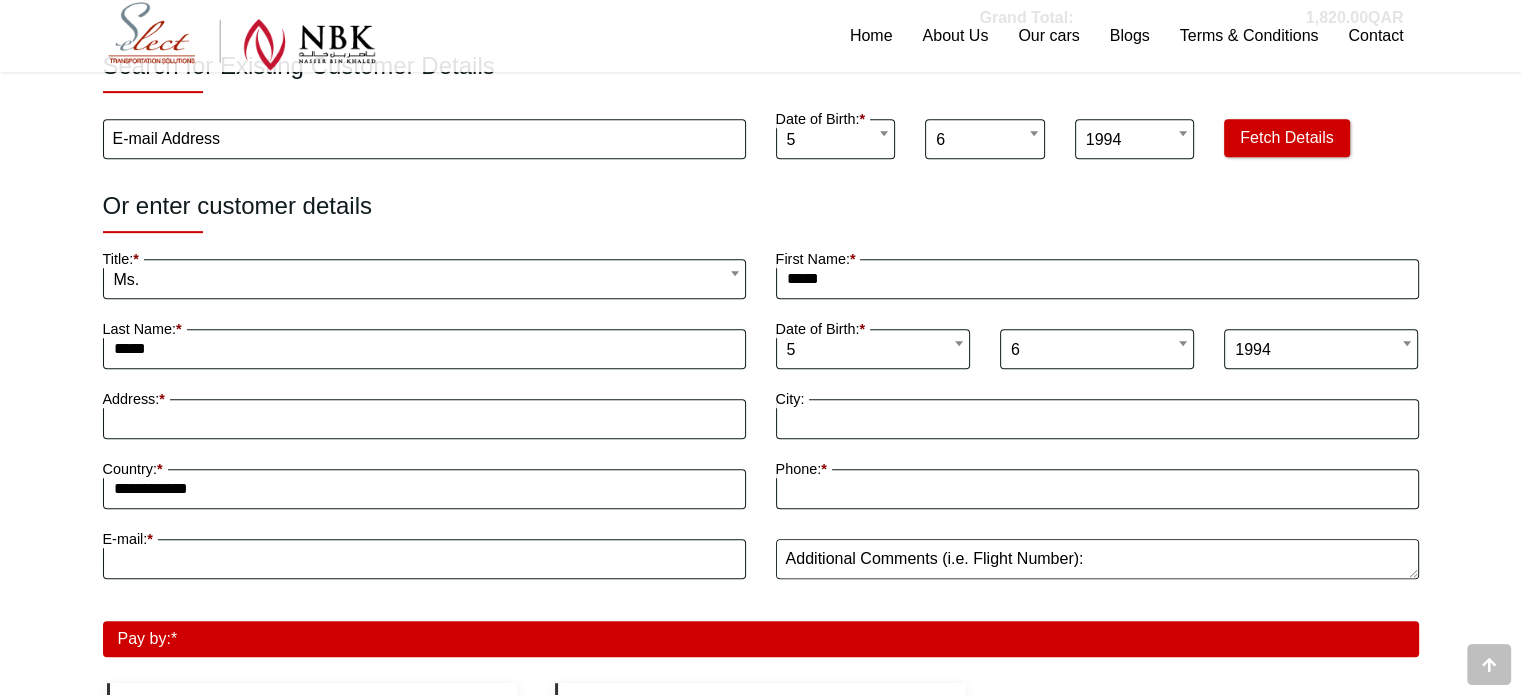 type on "**********" 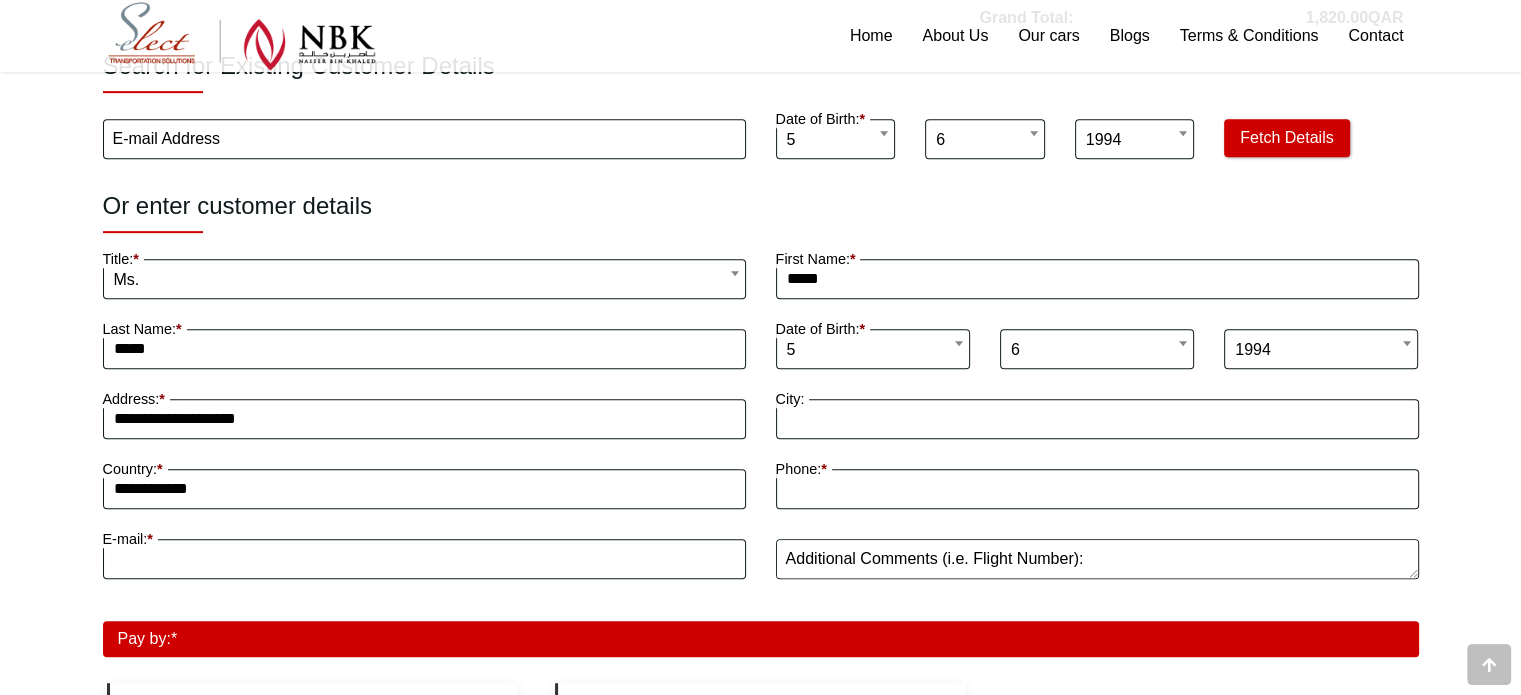 type on "******" 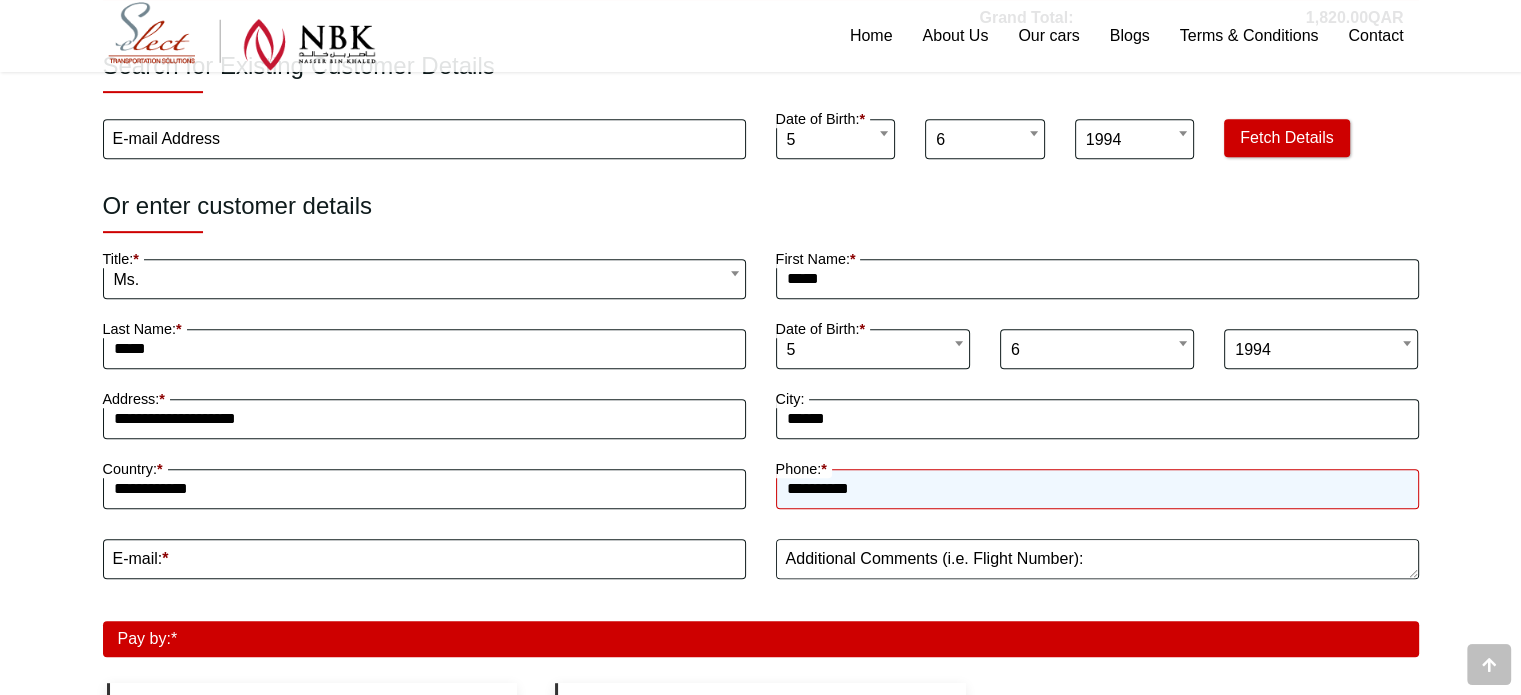 click on "**********" at bounding box center (1097, 489) 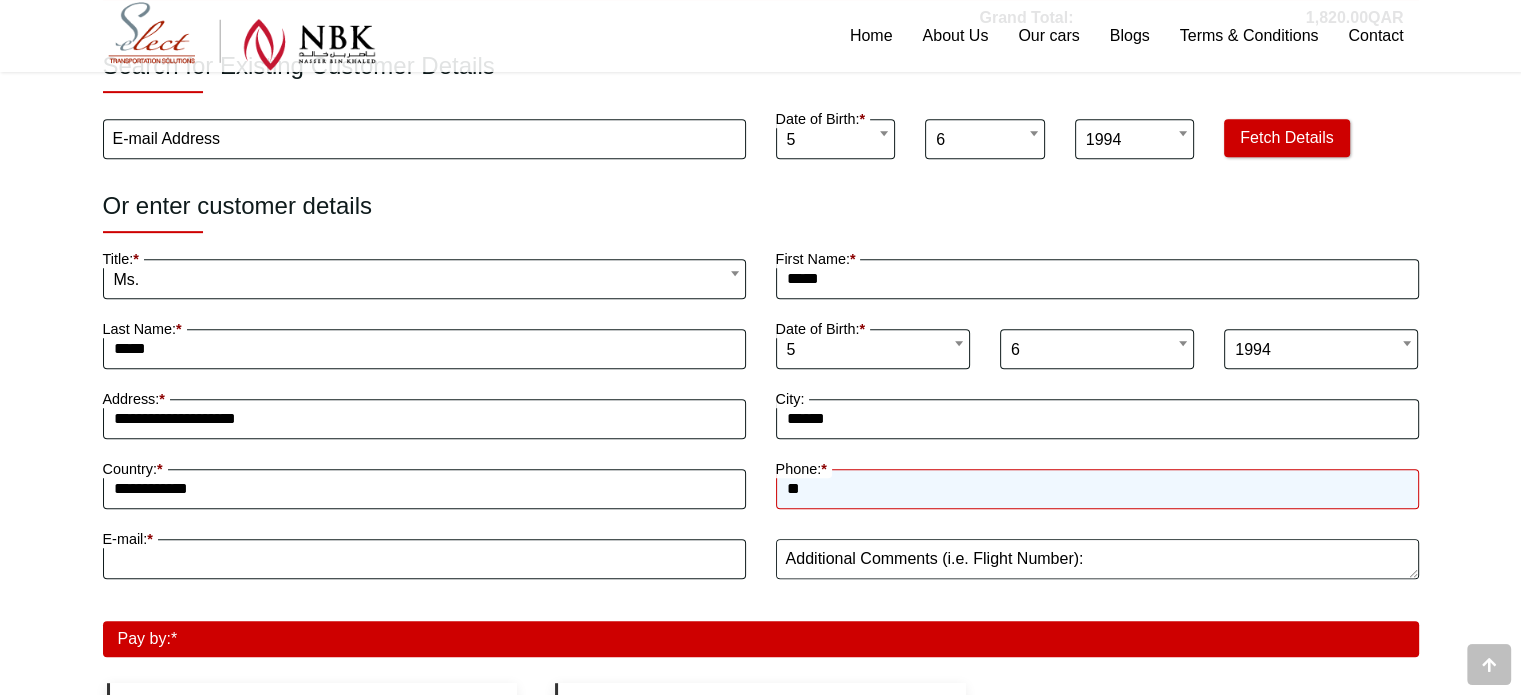 type on "**" 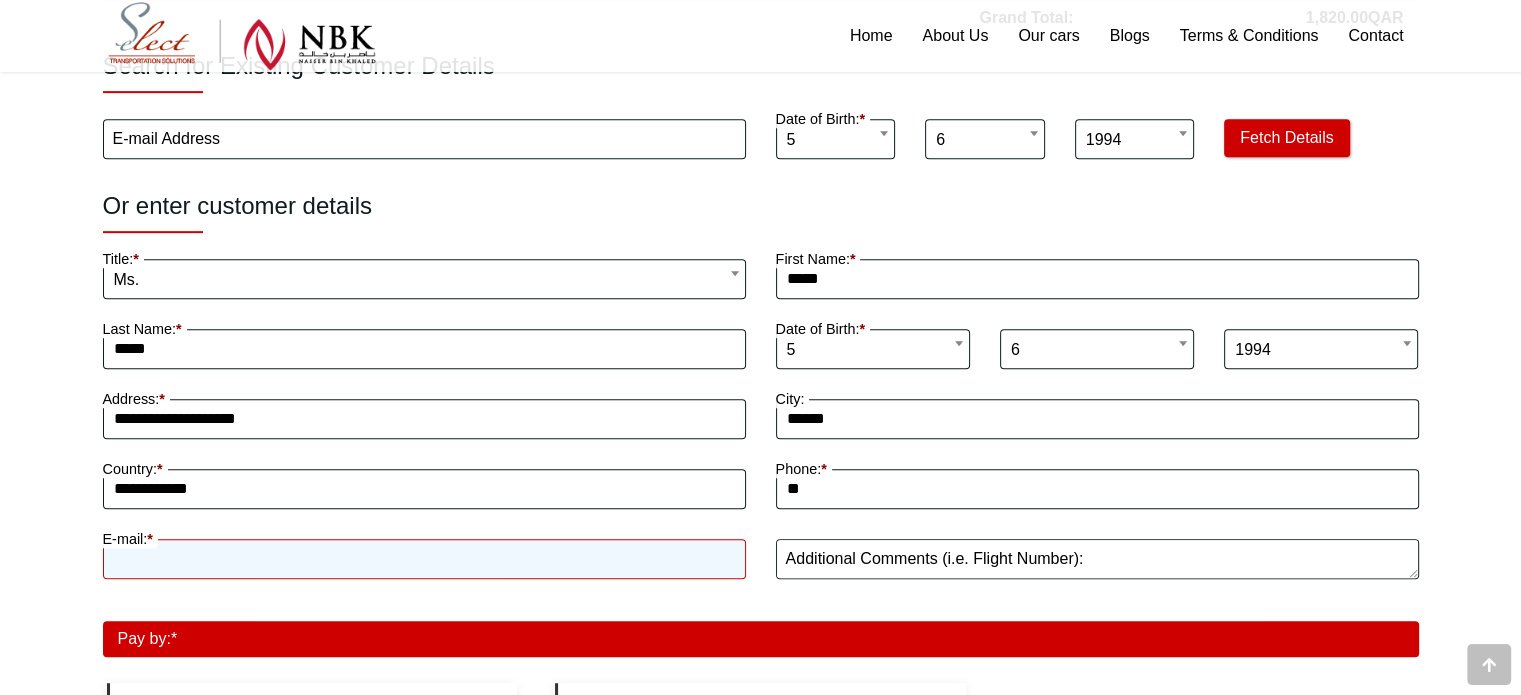 click on "E-mail: *" at bounding box center [424, 559] 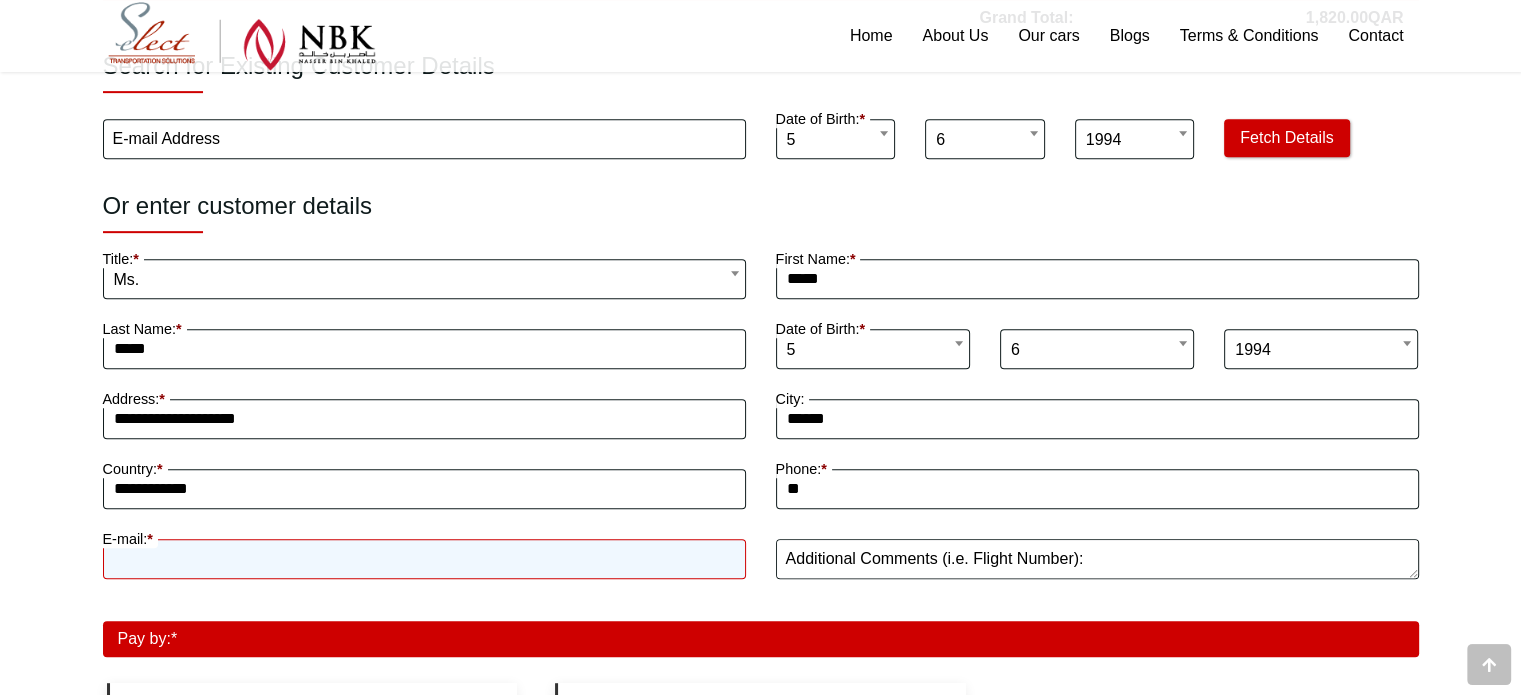 paste on "**********" 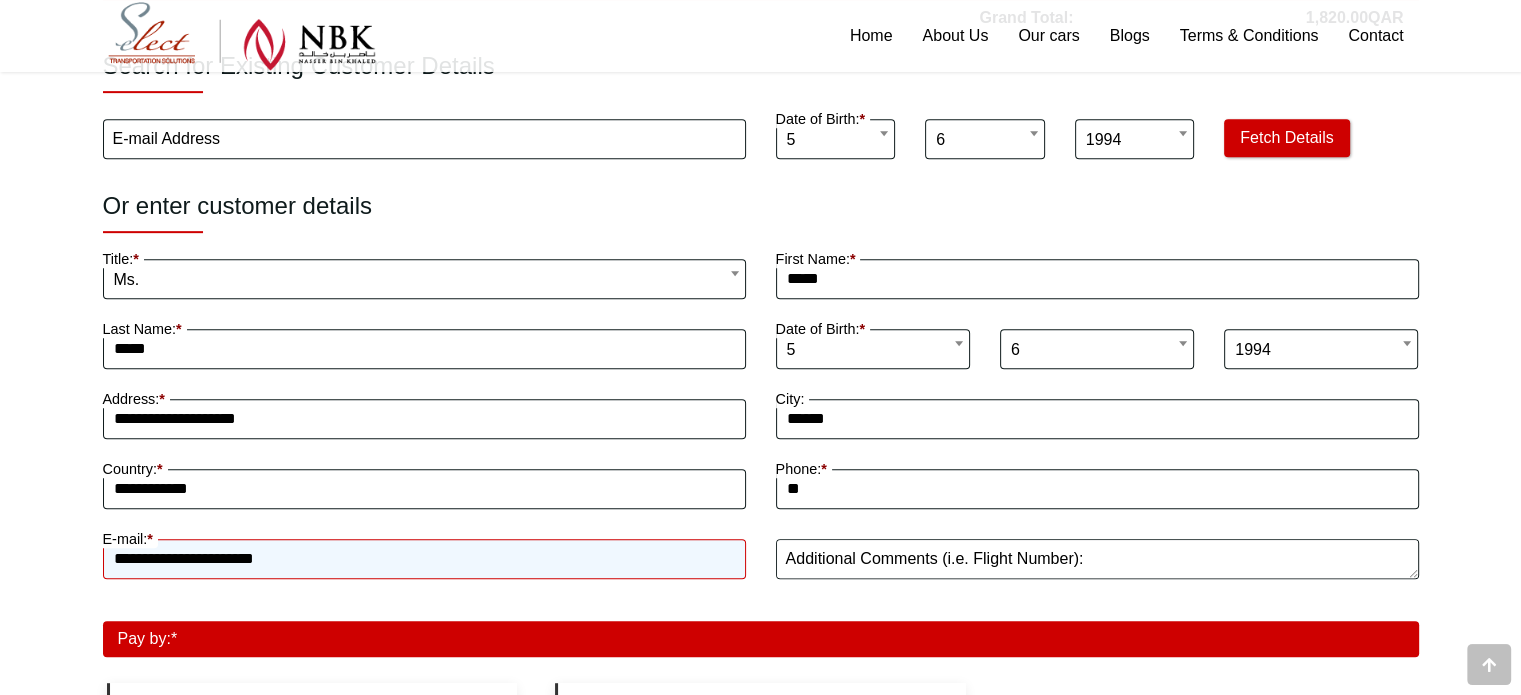 type on "**********" 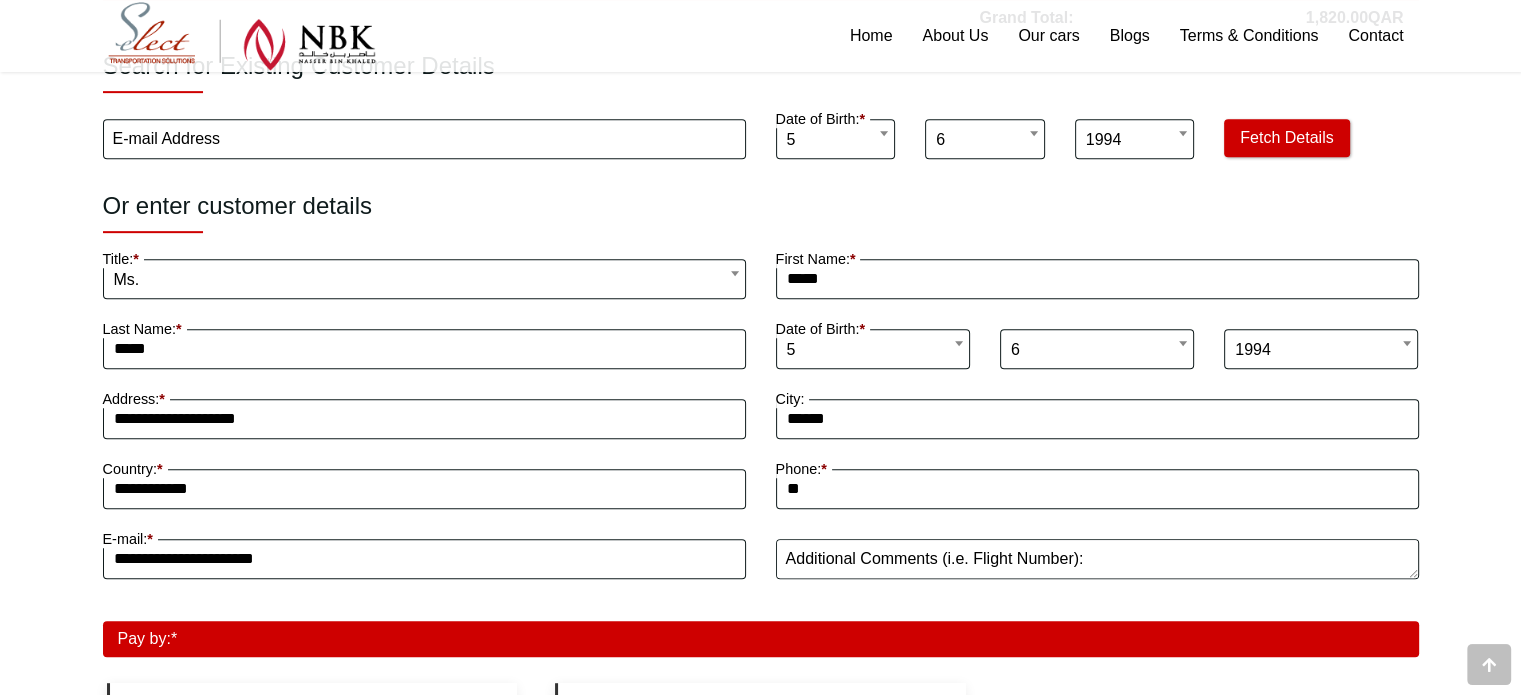 click on "E-mail Address" at bounding box center (167, 139) 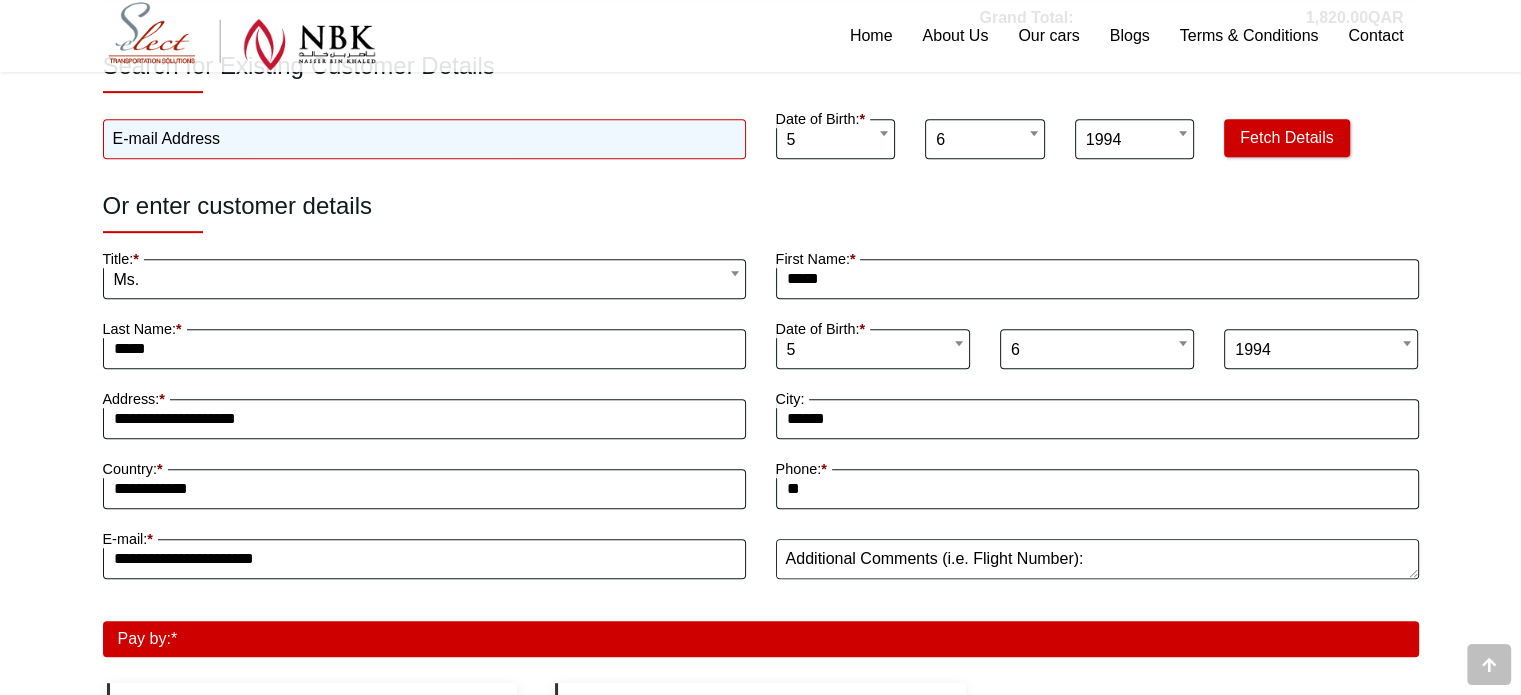 click on "E-mail Address" at bounding box center [424, 139] 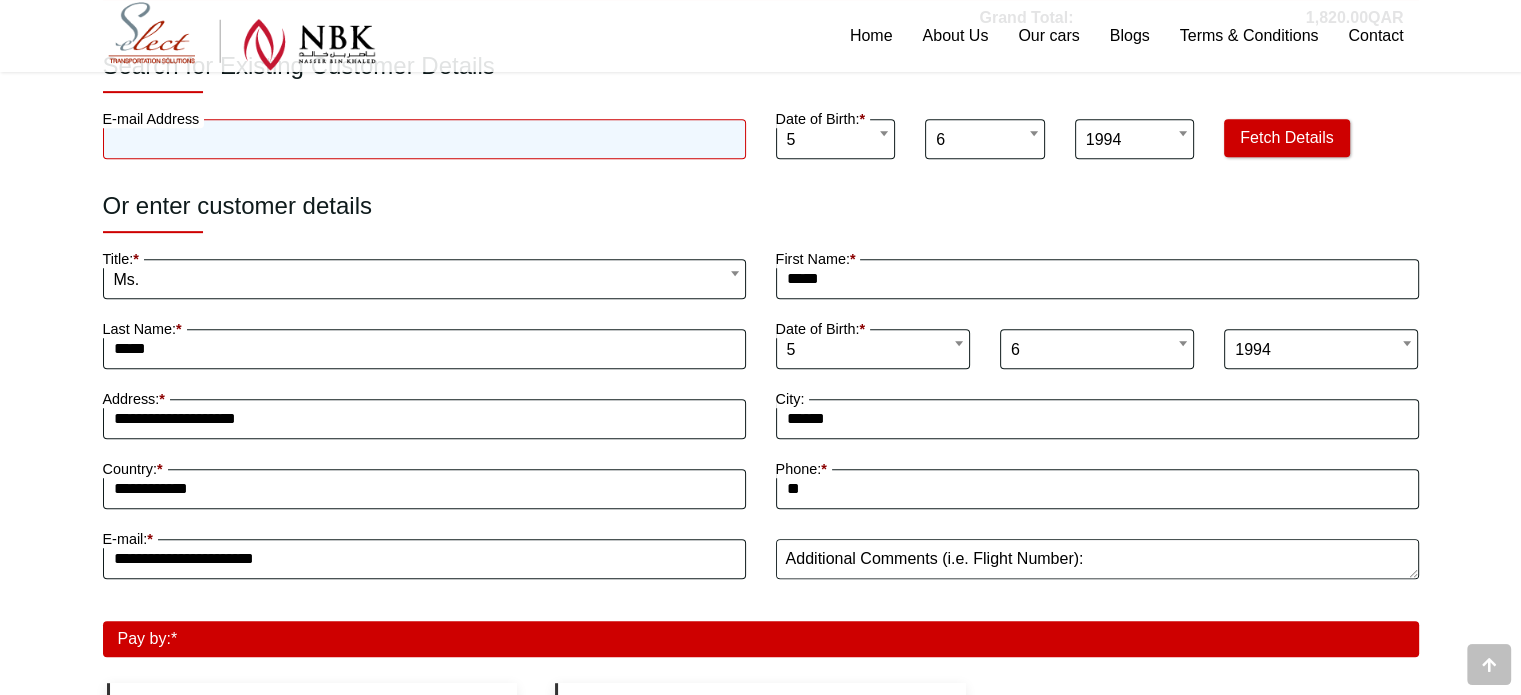 paste on "**********" 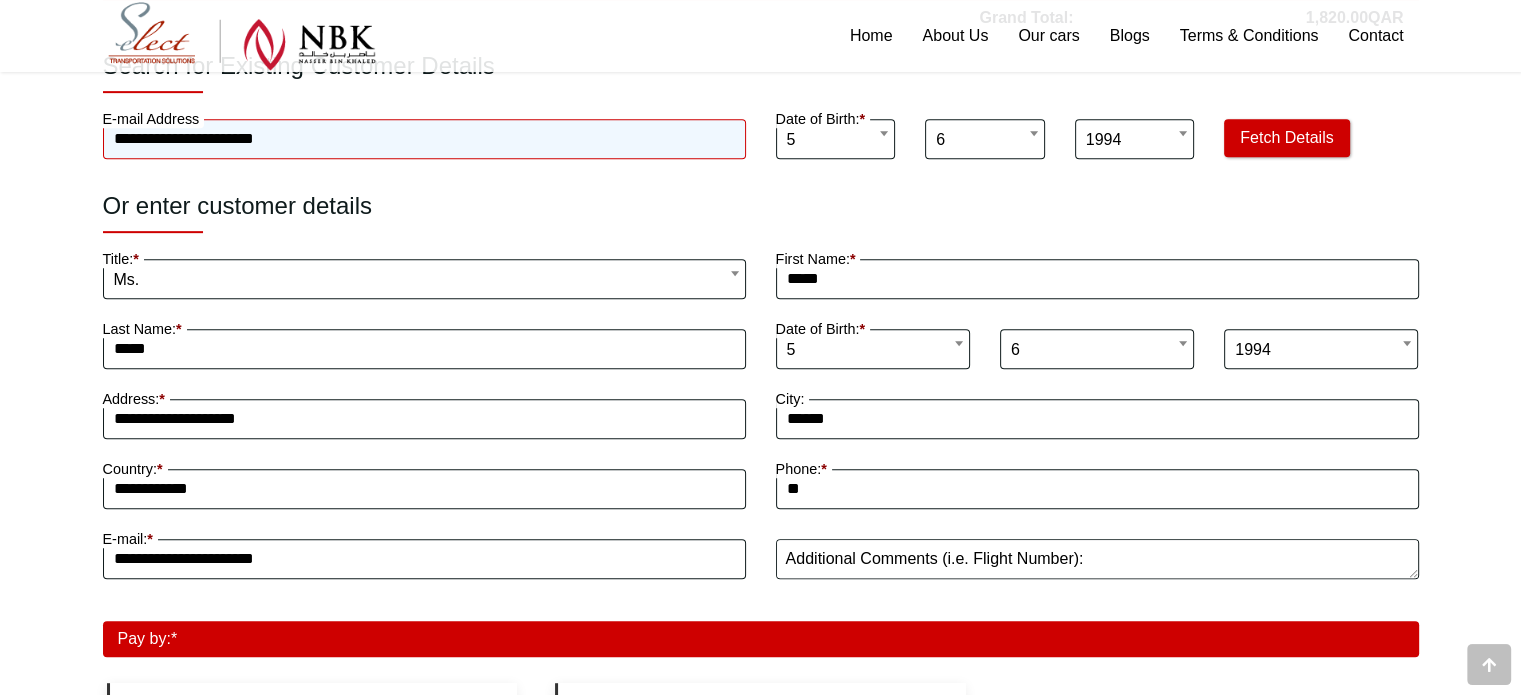 type on "**********" 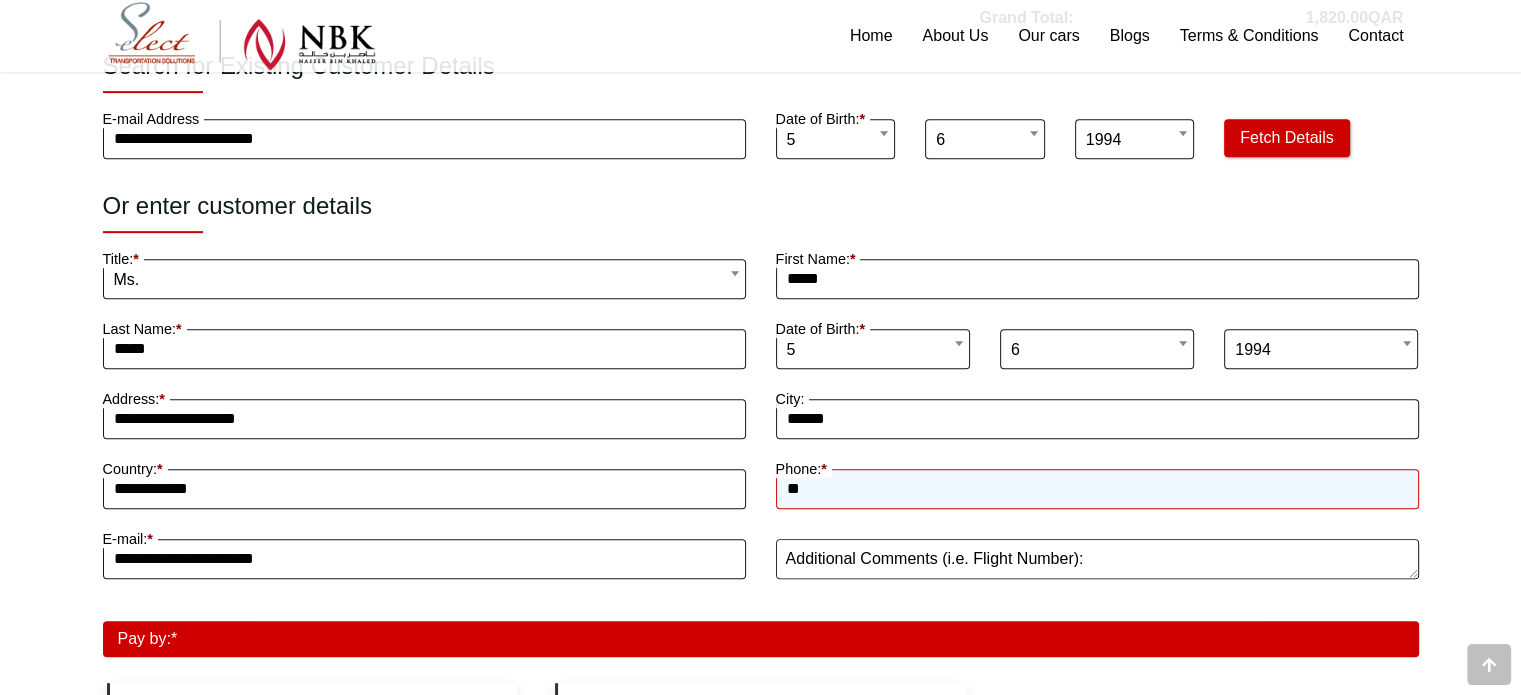 click on "**" at bounding box center (1097, 489) 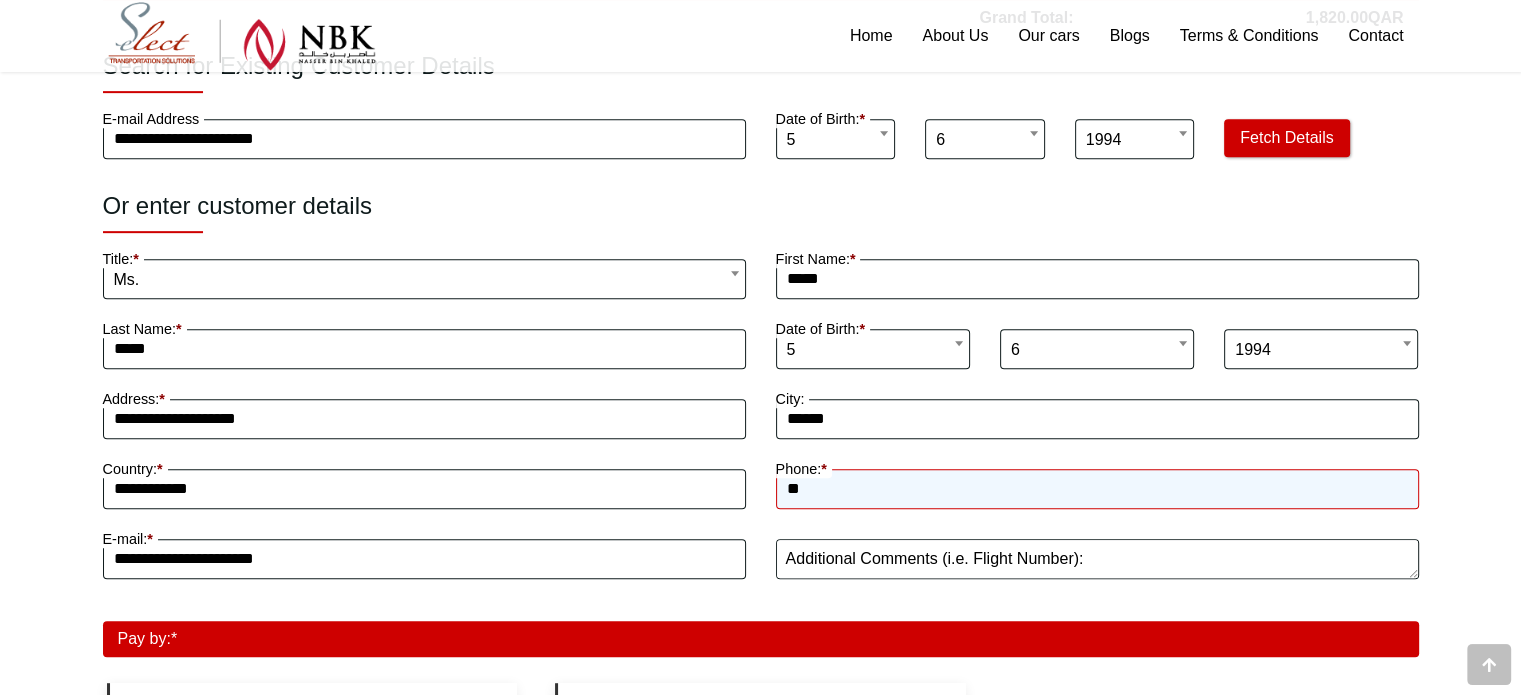 click on "**" at bounding box center (1097, 489) 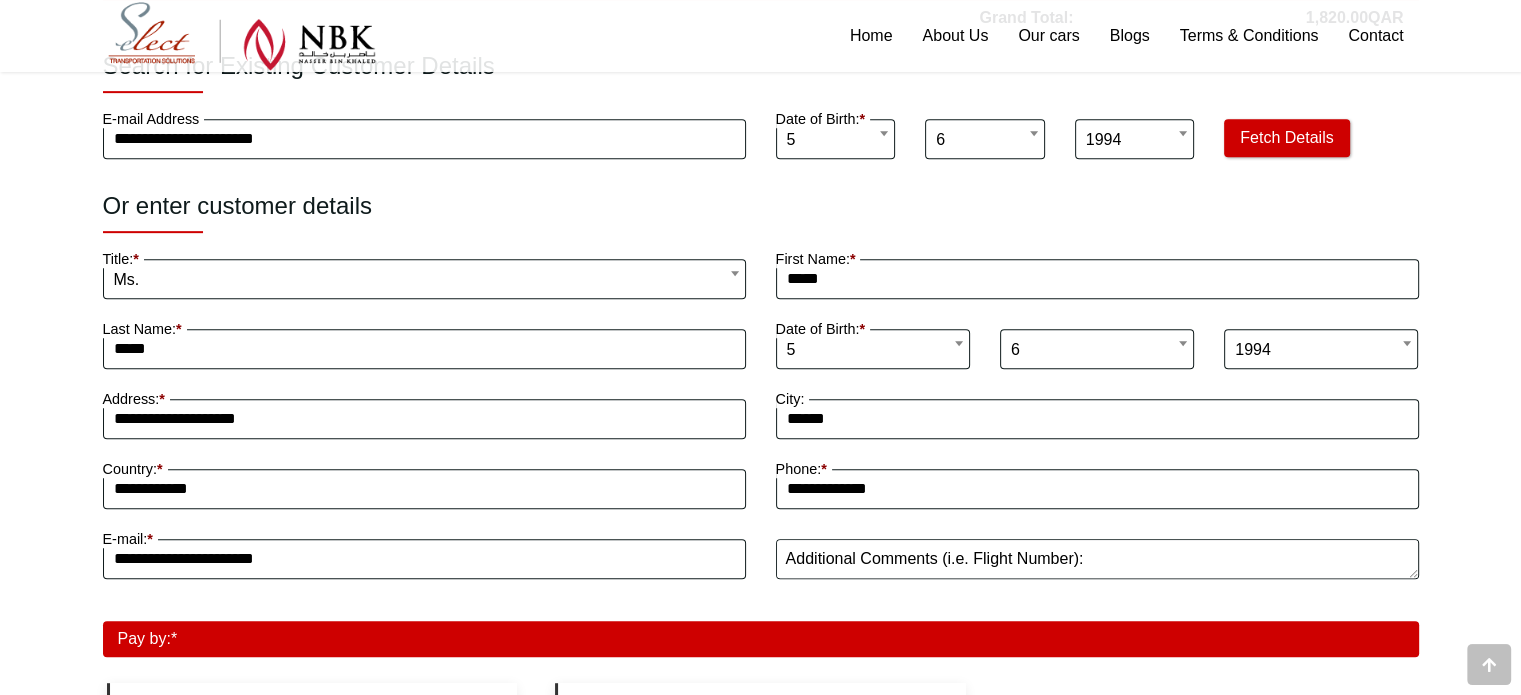 click on "Booking process
1   Modify Search
2
Change Cars
3
Change Extras
4
Confirm
Rental Details
Pick-up Location
Hamad International Airport Doha, Qatar
Return Location
Hamad International Airport Doha, Qatar
Pick-up Date & Time
August 6, 2025 - 12:00 pm
Return Date & Time
August 20, 2025 - 12:00 pm
Period
14 days" at bounding box center (760, 65) 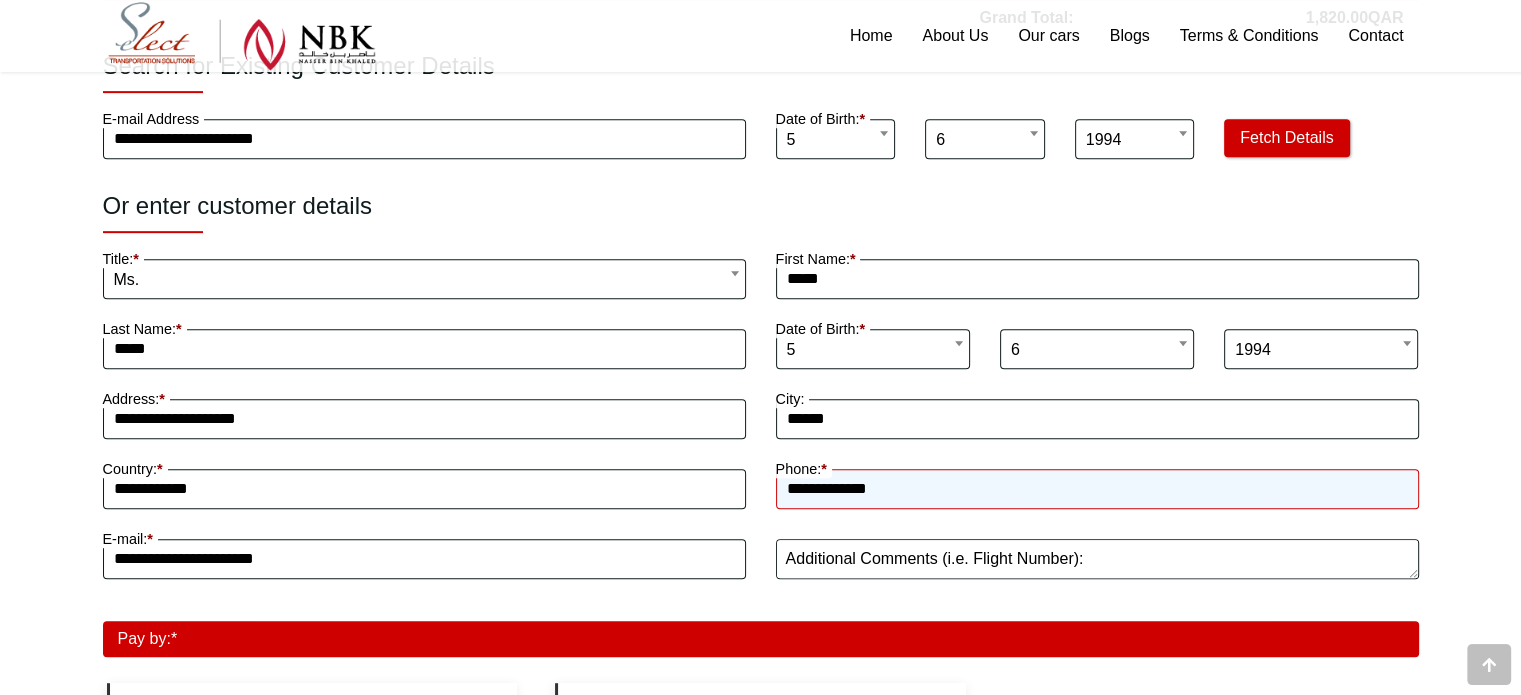 click on "**********" at bounding box center [1097, 489] 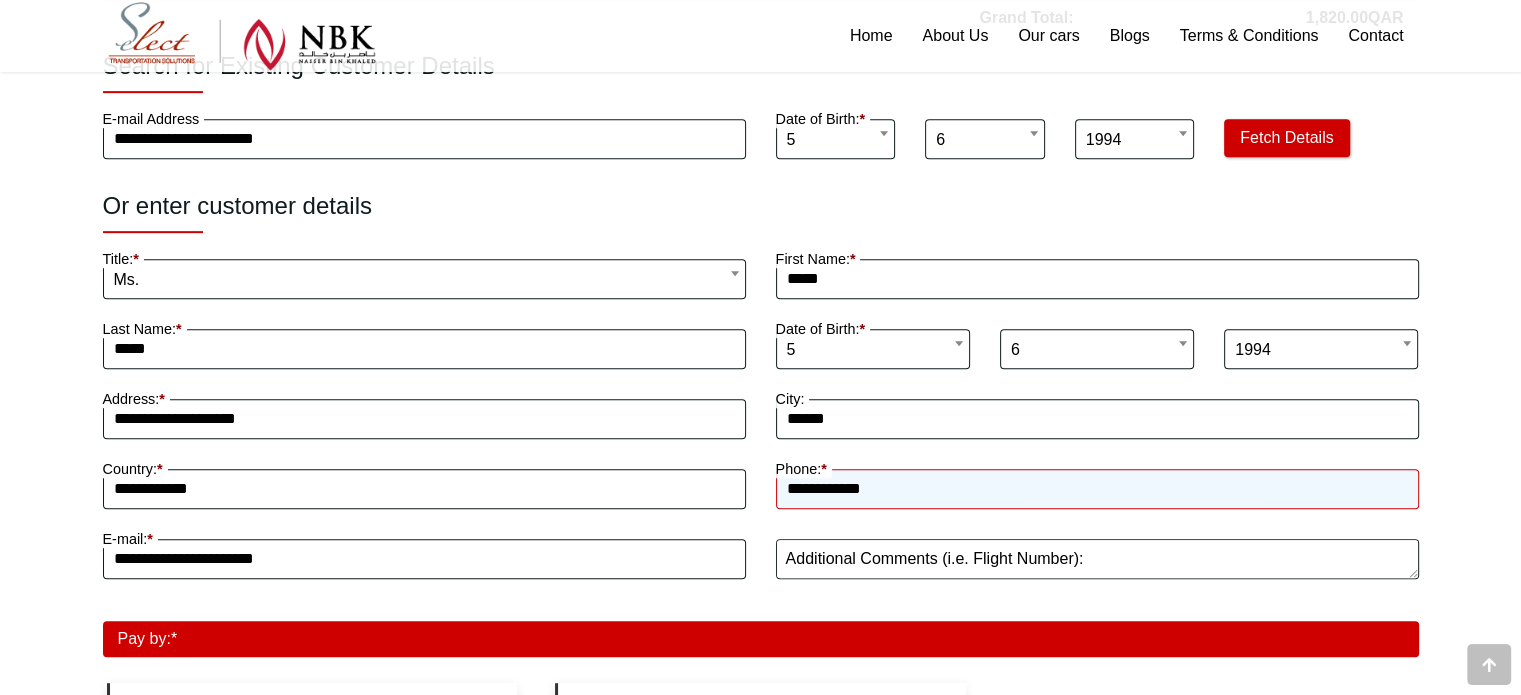 click on "**********" at bounding box center (1097, 489) 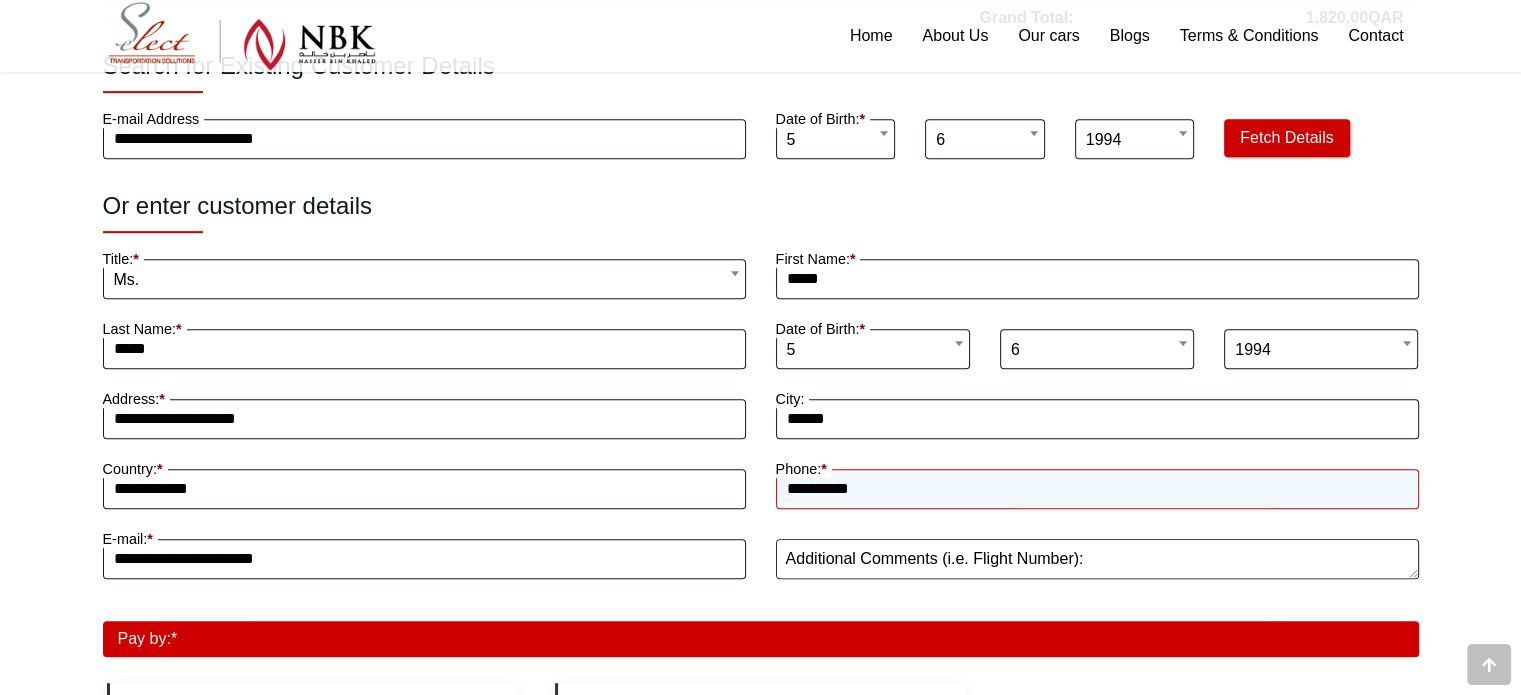 type on "**********" 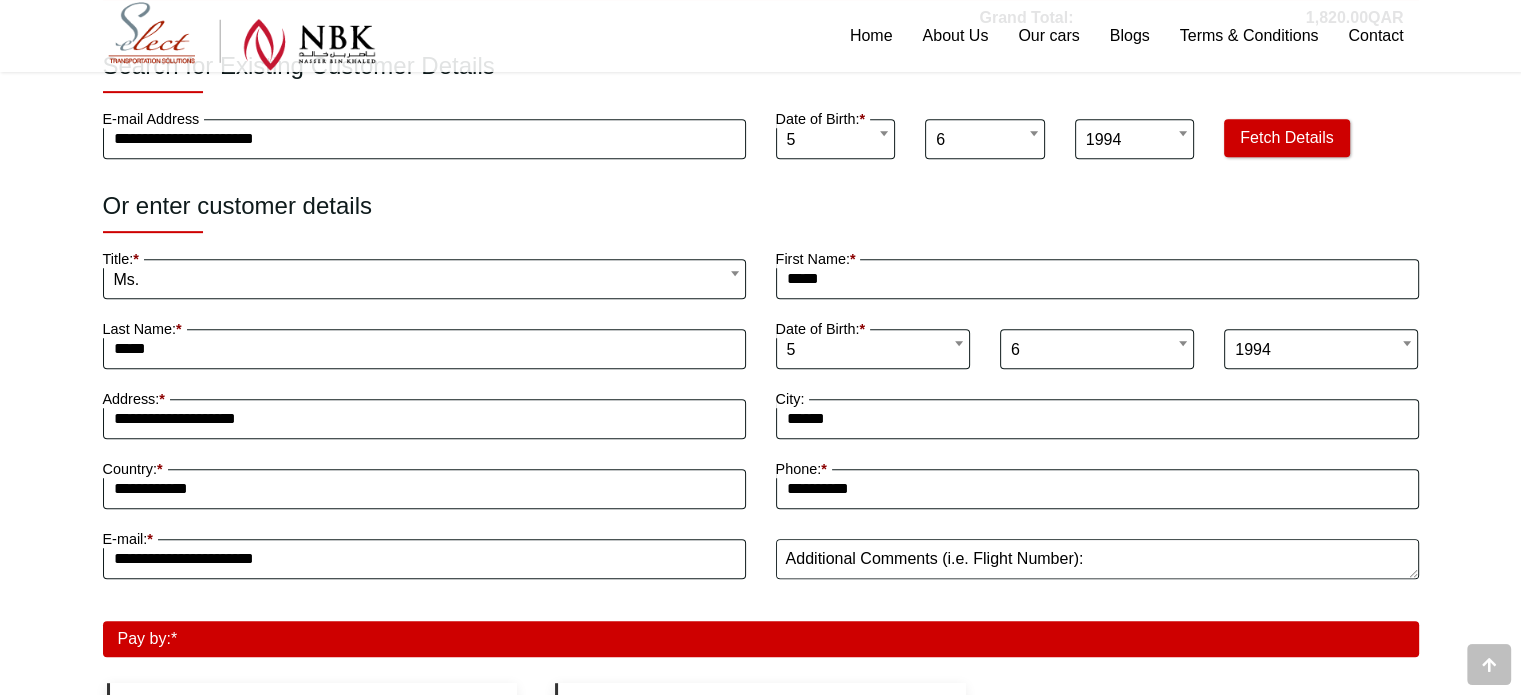 click on "Booking process
1   Modify Search
2
Change Cars
3
Change Extras
4
Confirm
Rental Details
Pick-up Location
Hamad International Airport Doha, Qatar
Return Location
Hamad International Airport Doha, Qatar
Pick-up Date & Time
August 6, 2025 - 12:00 pm
Return Date & Time
August 20, 2025 - 12:00 pm
Period
14 days" at bounding box center (760, 65) 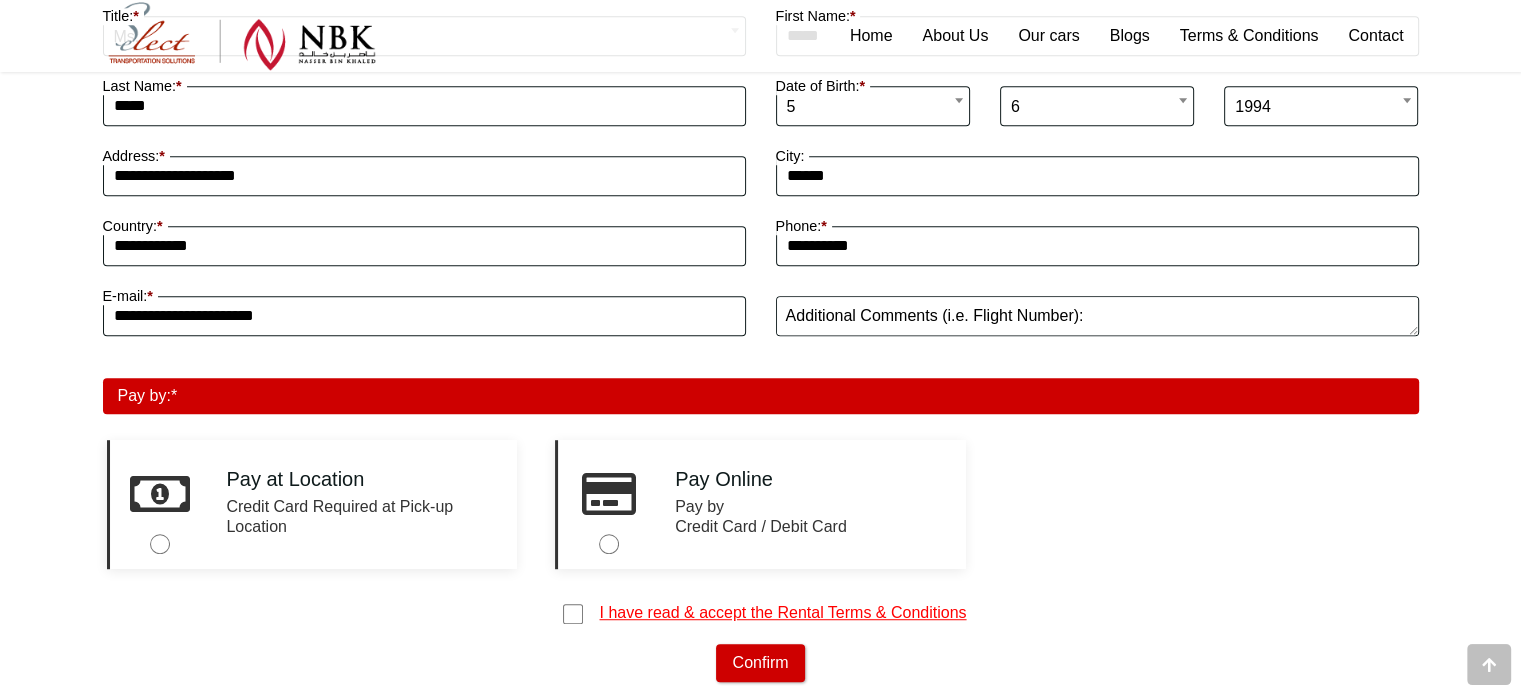 scroll, scrollTop: 1176, scrollLeft: 0, axis: vertical 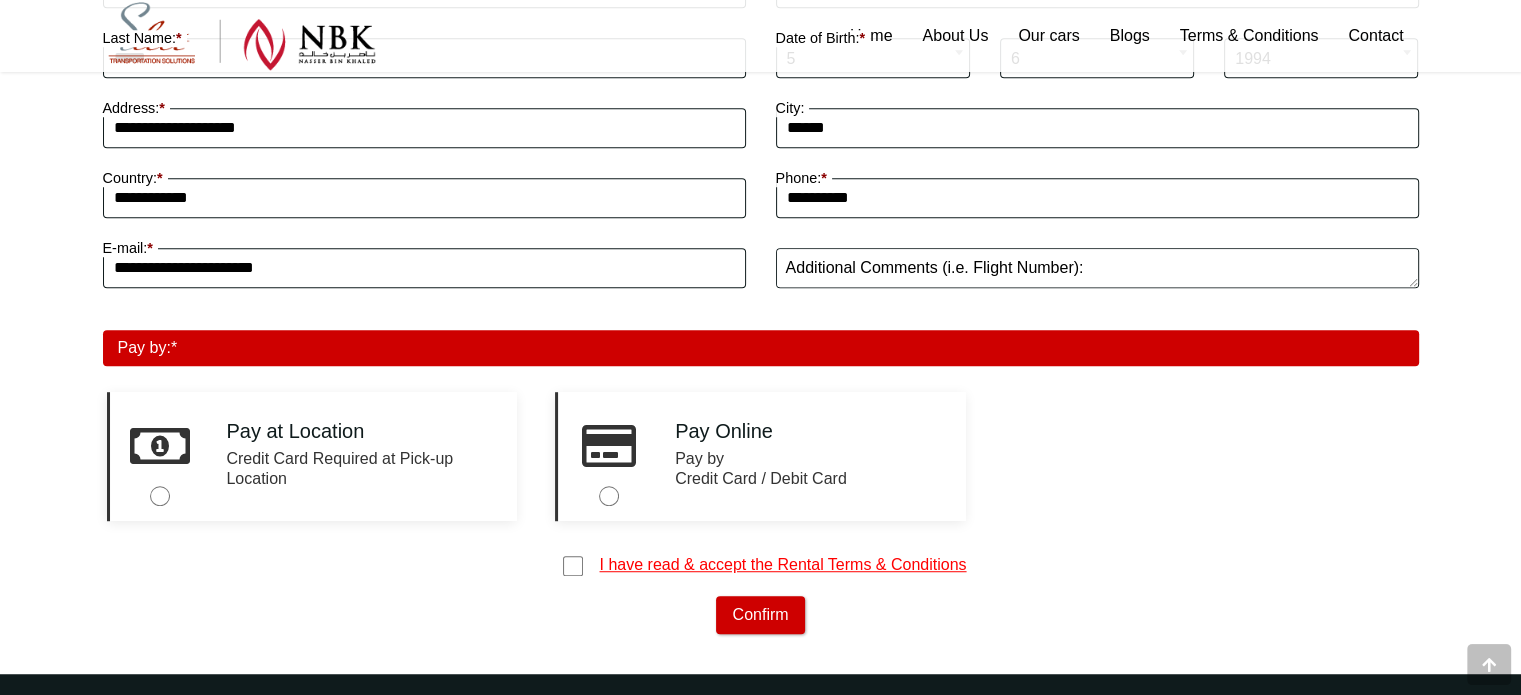 click on "Credit Card Required at Pick-up Location" at bounding box center (364, 469) 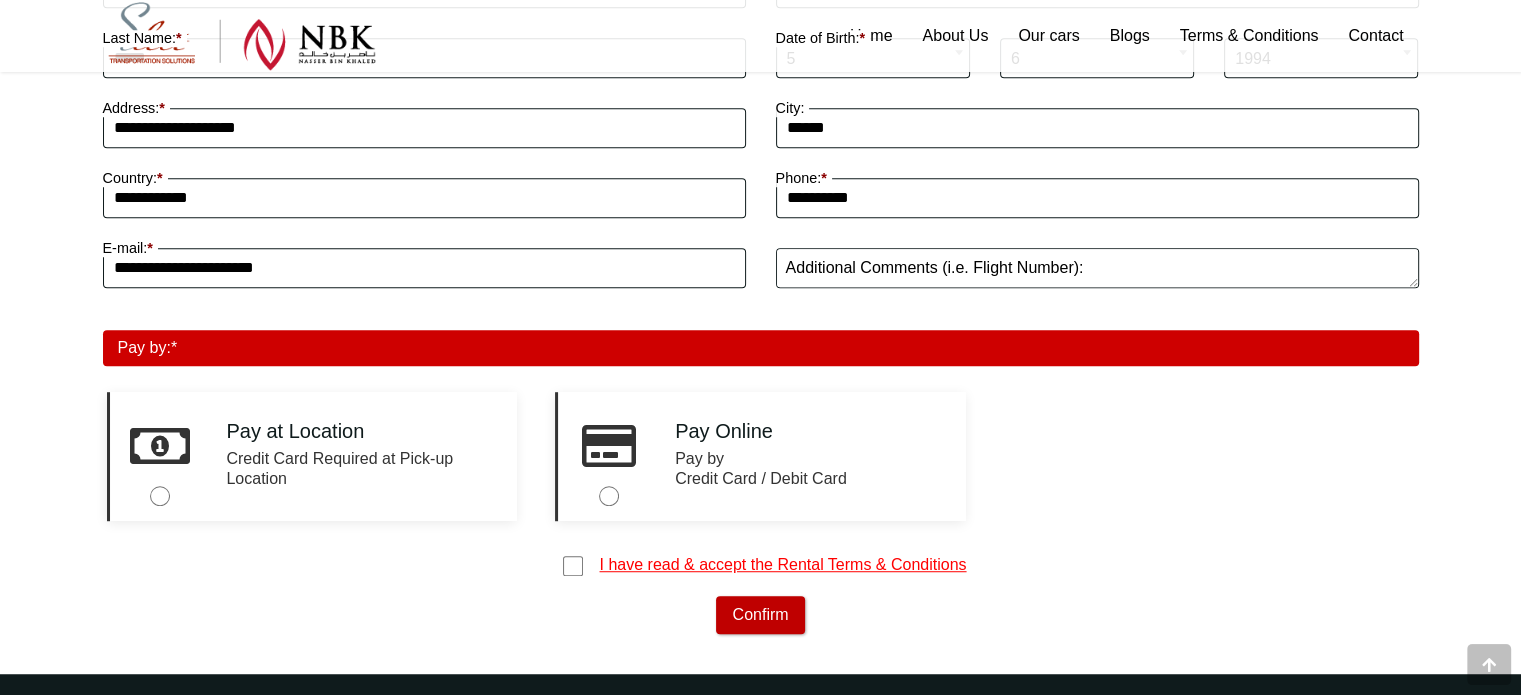 click on "Confirm" at bounding box center [760, 615] 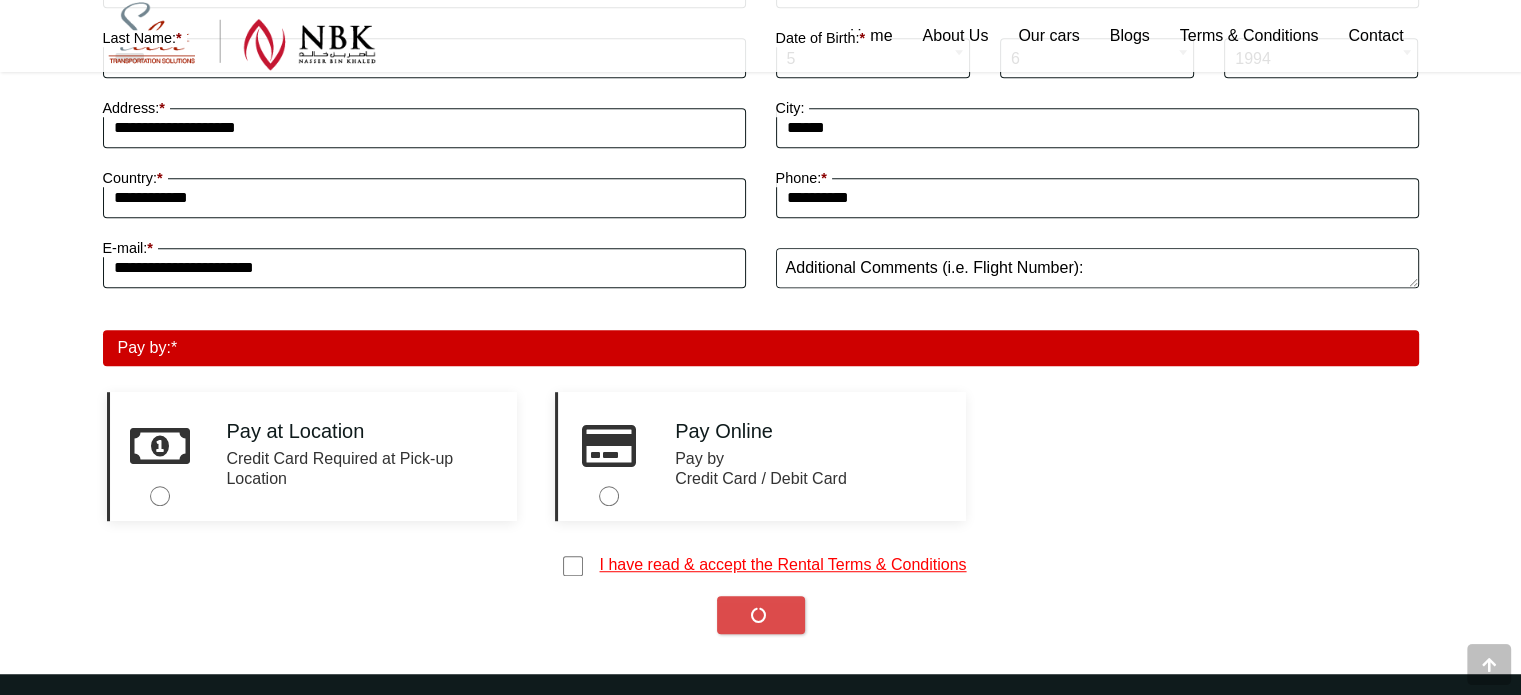 scroll, scrollTop: 896, scrollLeft: 0, axis: vertical 